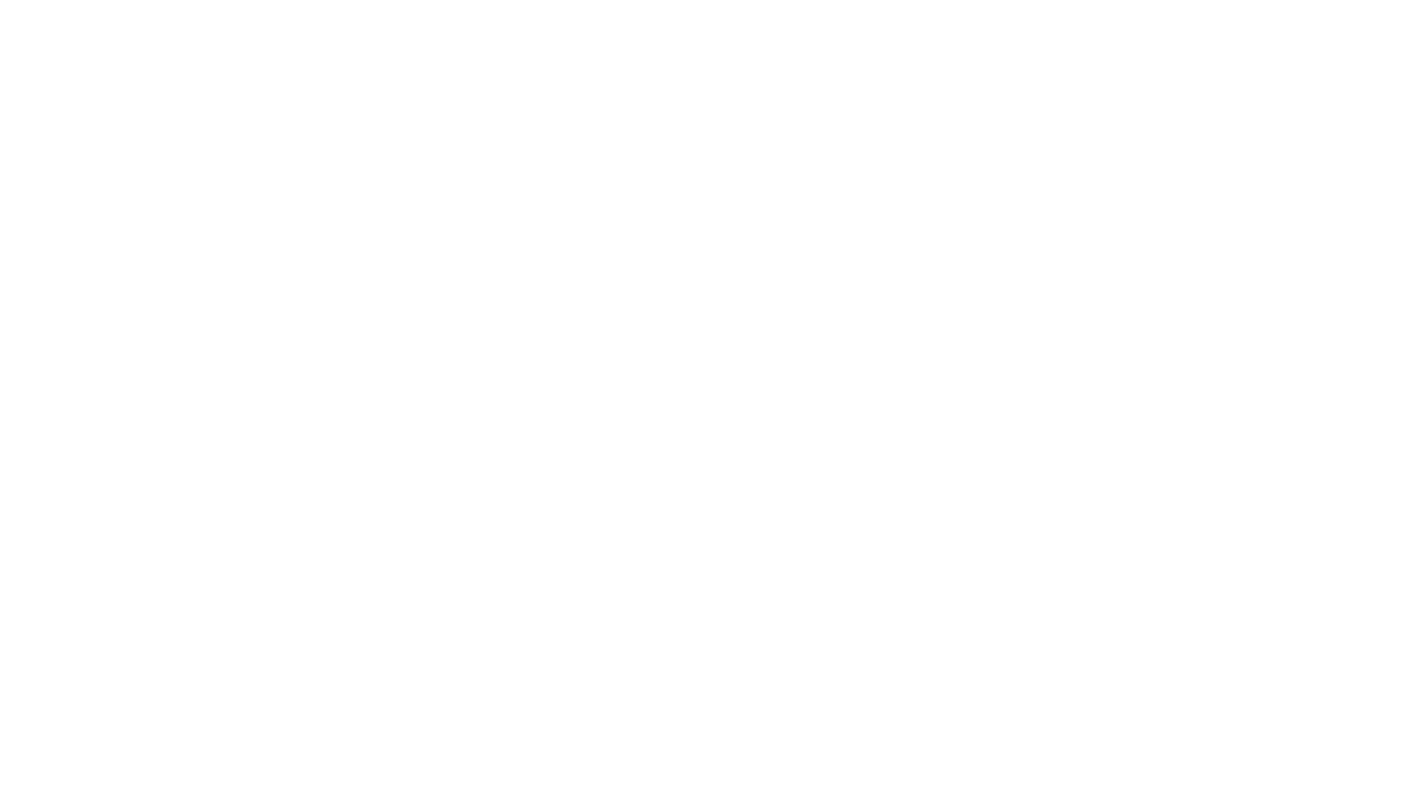 scroll, scrollTop: 0, scrollLeft: 0, axis: both 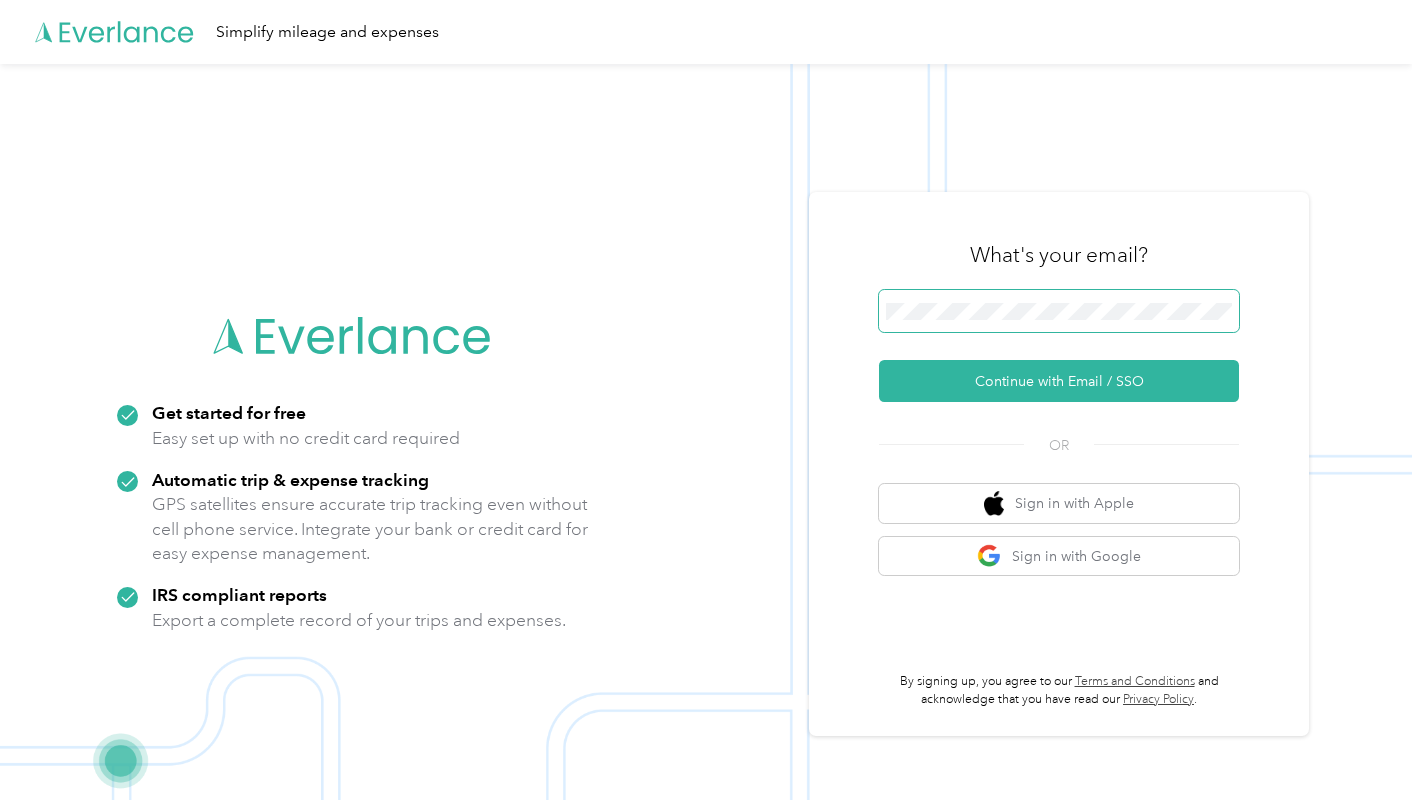 click at bounding box center [1059, 311] 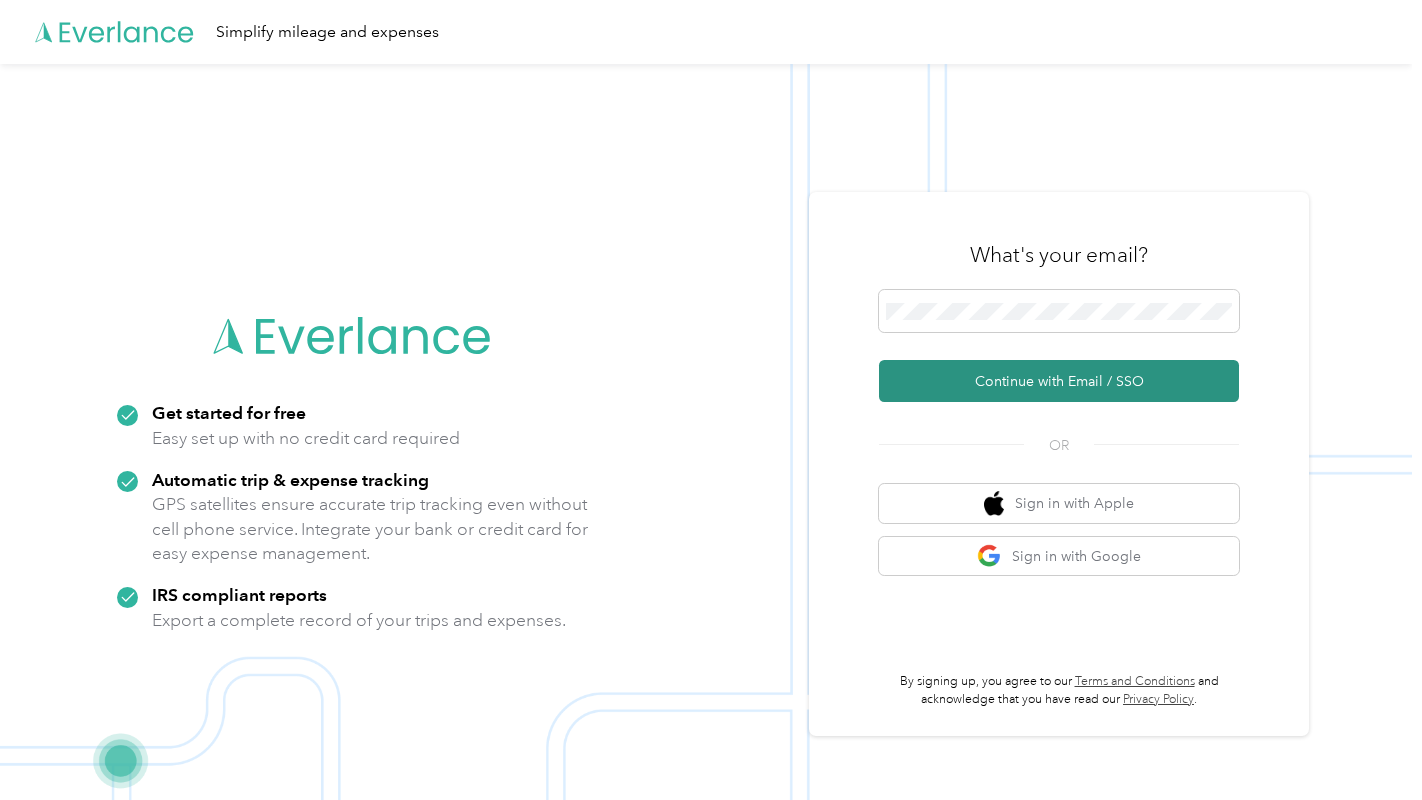 click on "Continue with Email / SSO" at bounding box center [1059, 381] 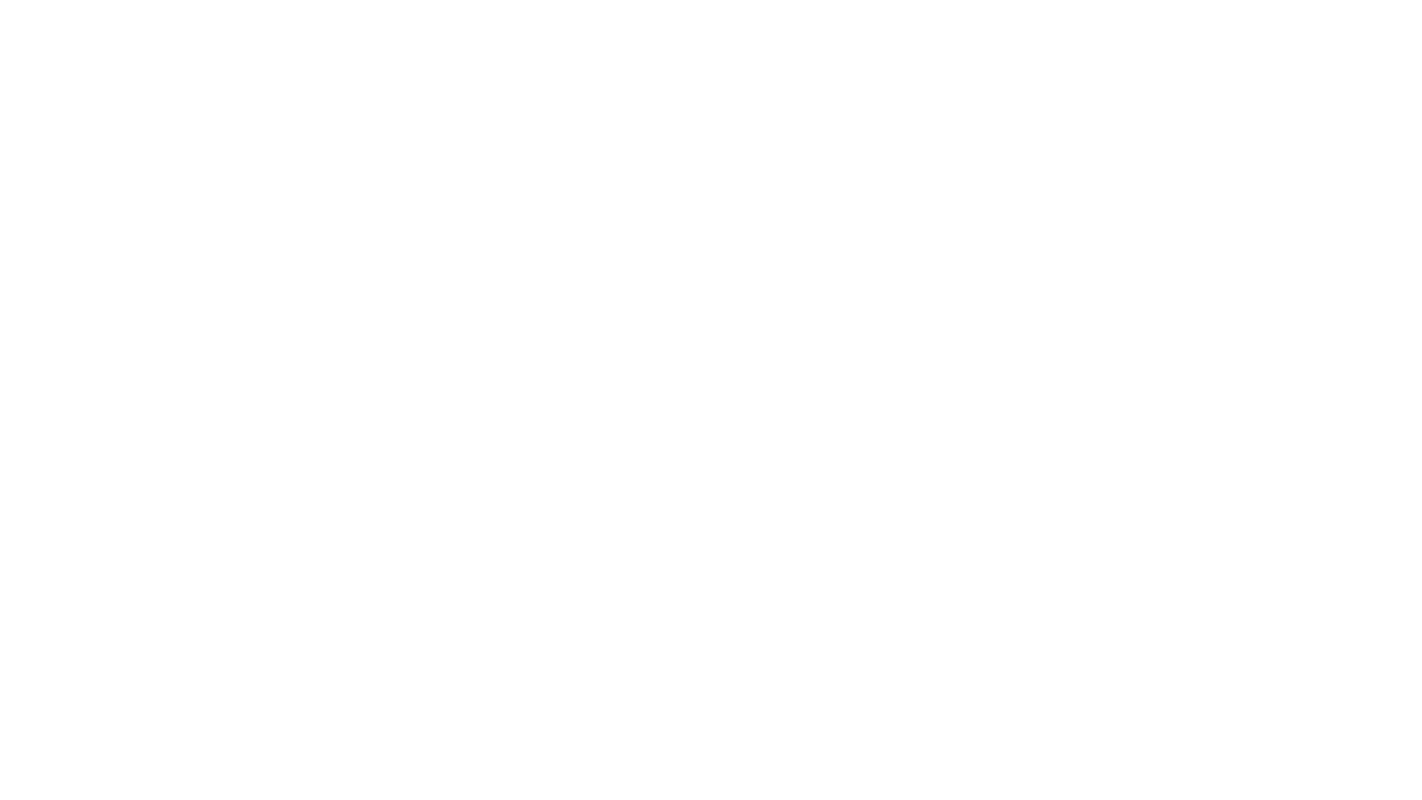 scroll, scrollTop: 0, scrollLeft: 0, axis: both 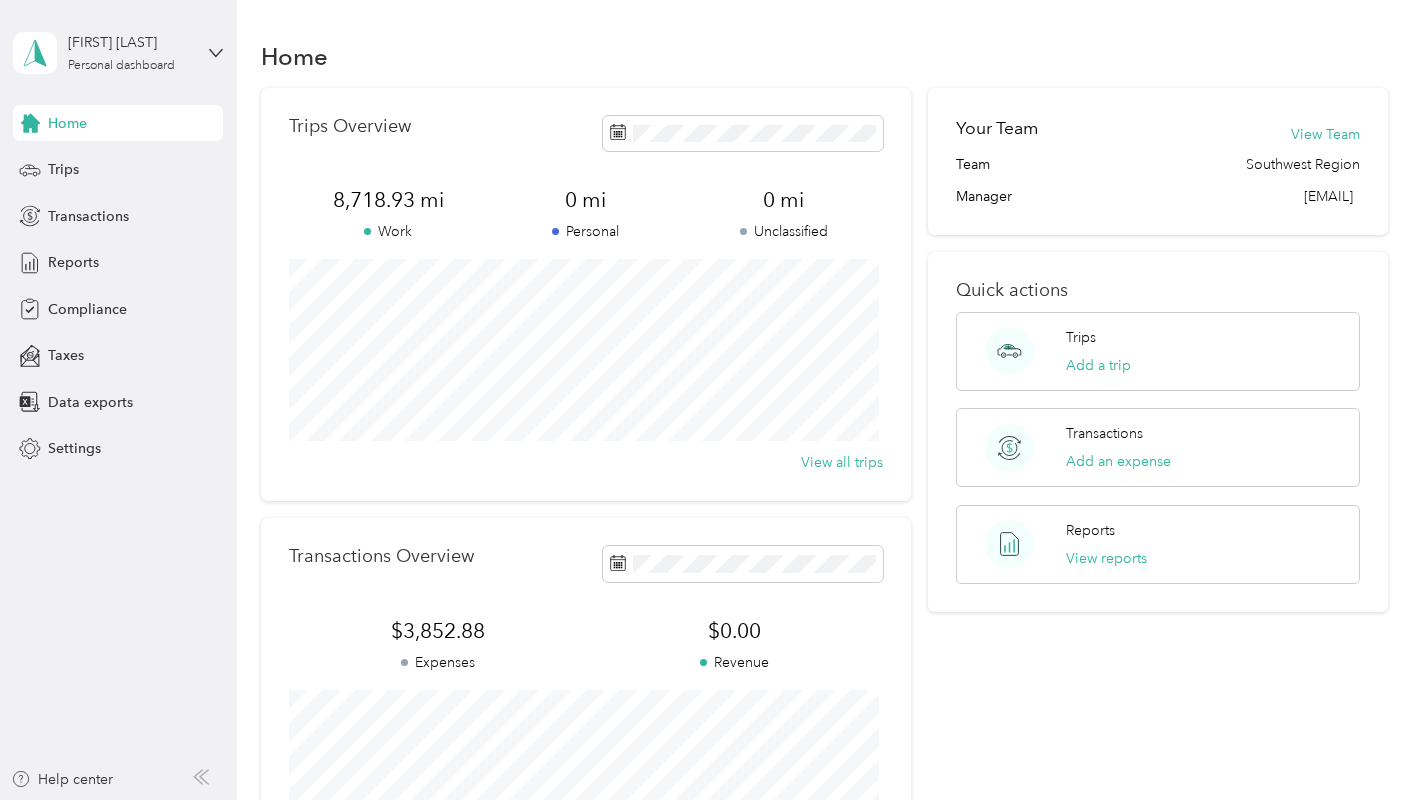 click on "Home" at bounding box center (67, 123) 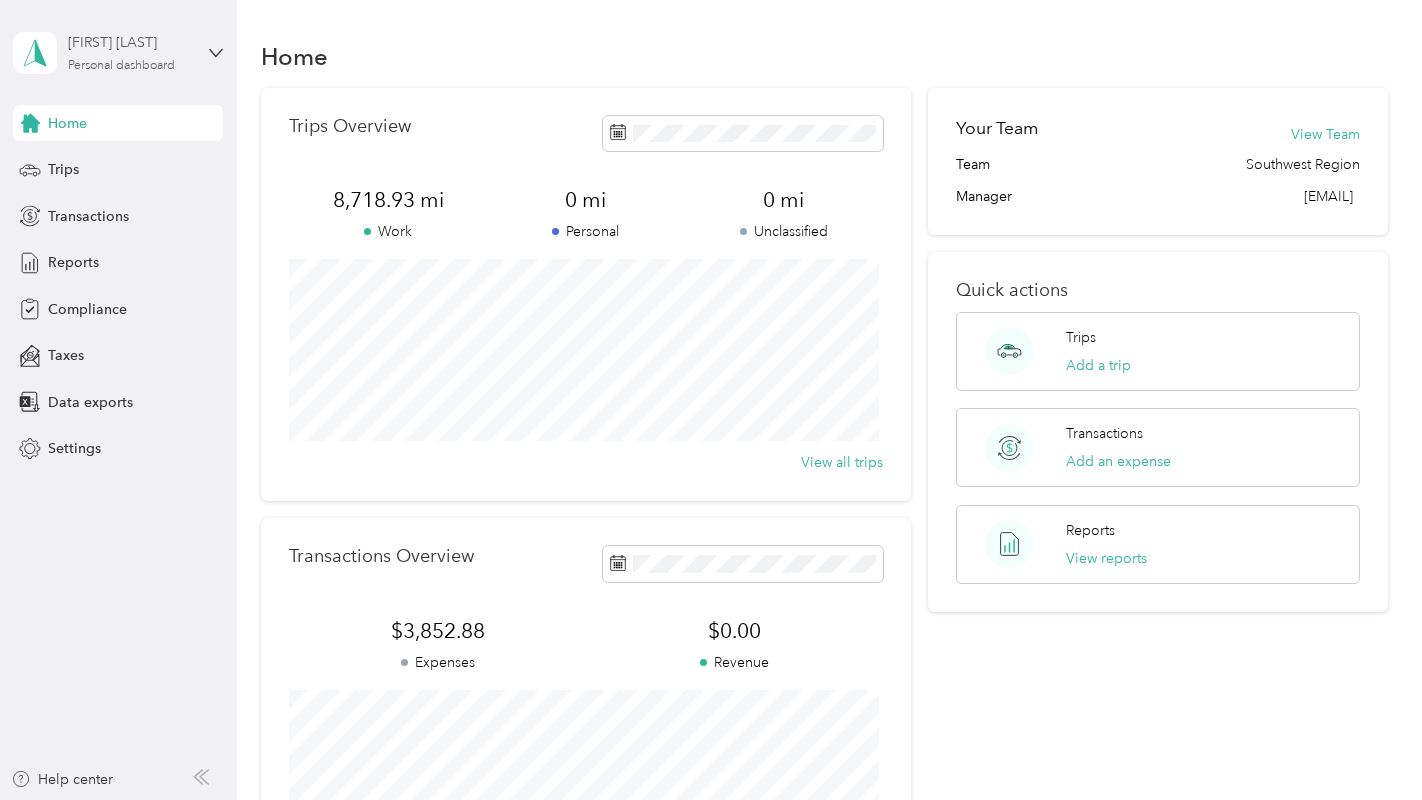 click on "[FIRST] [LAST]" at bounding box center [130, 42] 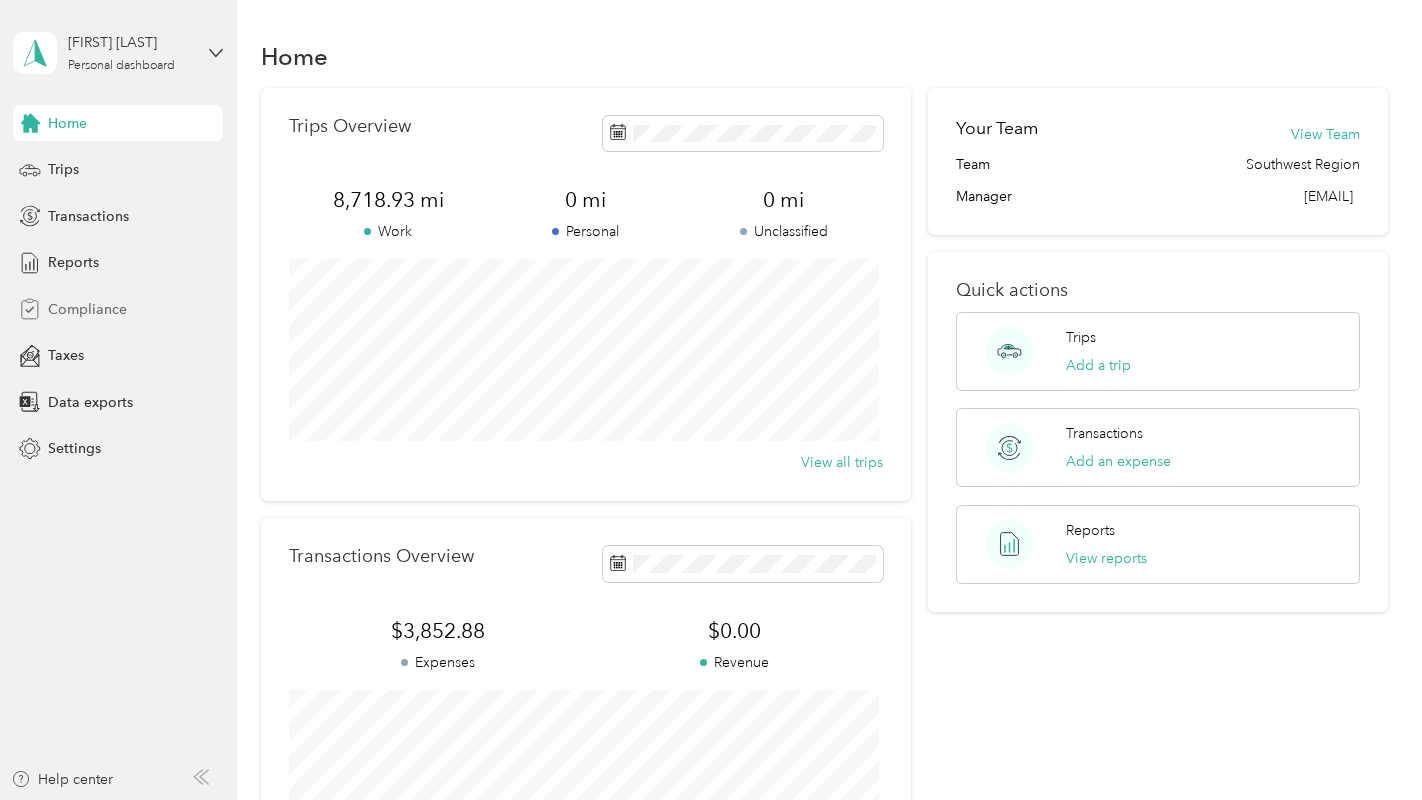 click on "Compliance" at bounding box center [87, 309] 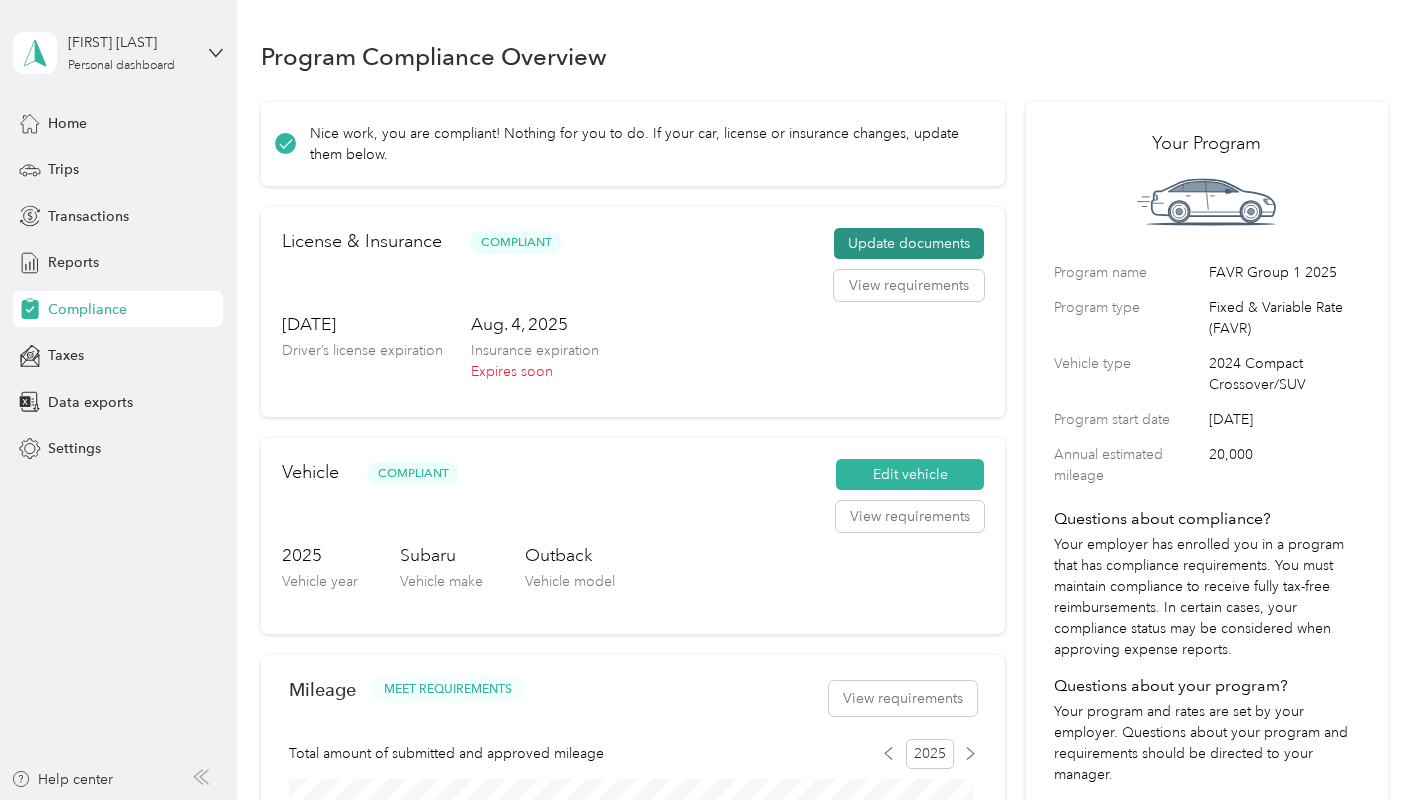 click on "Update documents" at bounding box center [909, 244] 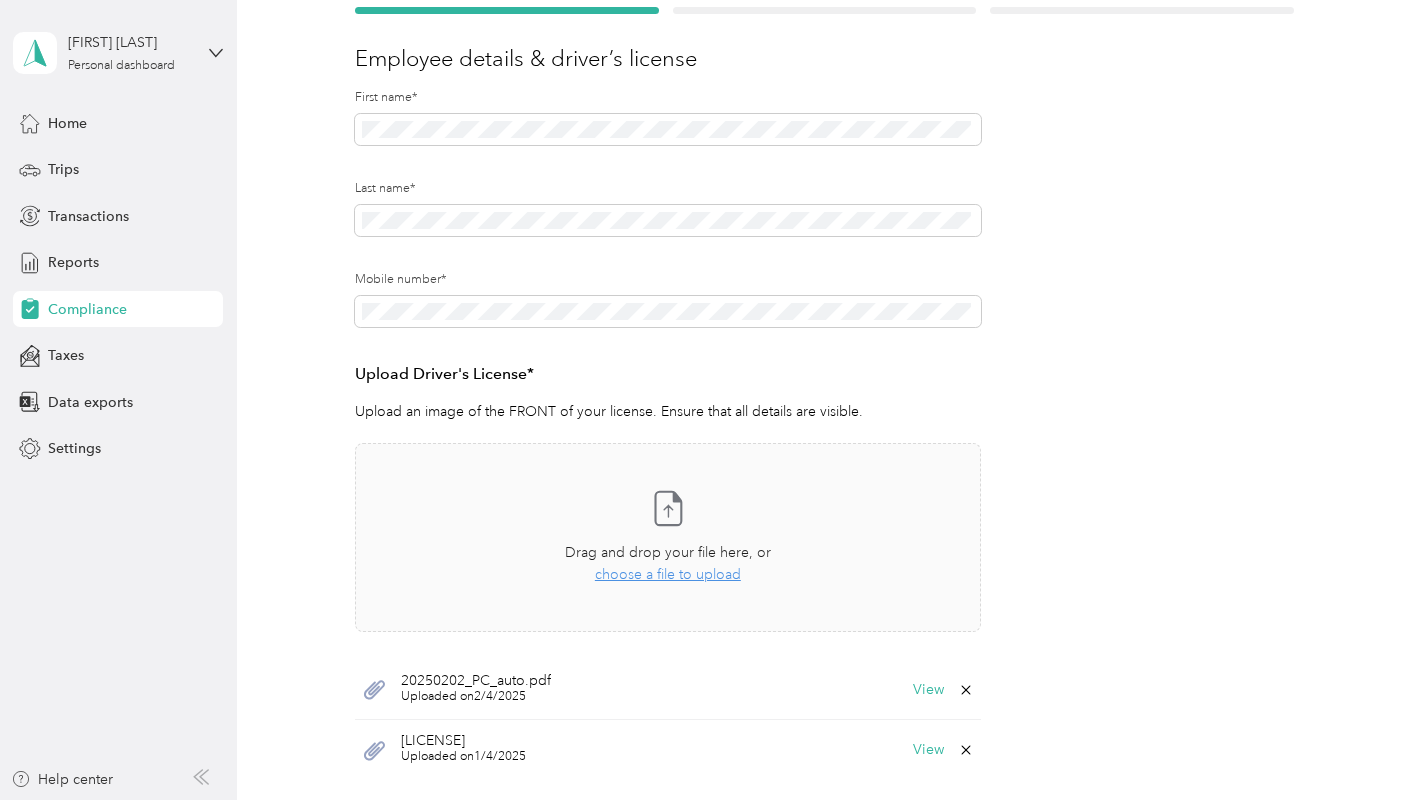 scroll, scrollTop: 218, scrollLeft: 0, axis: vertical 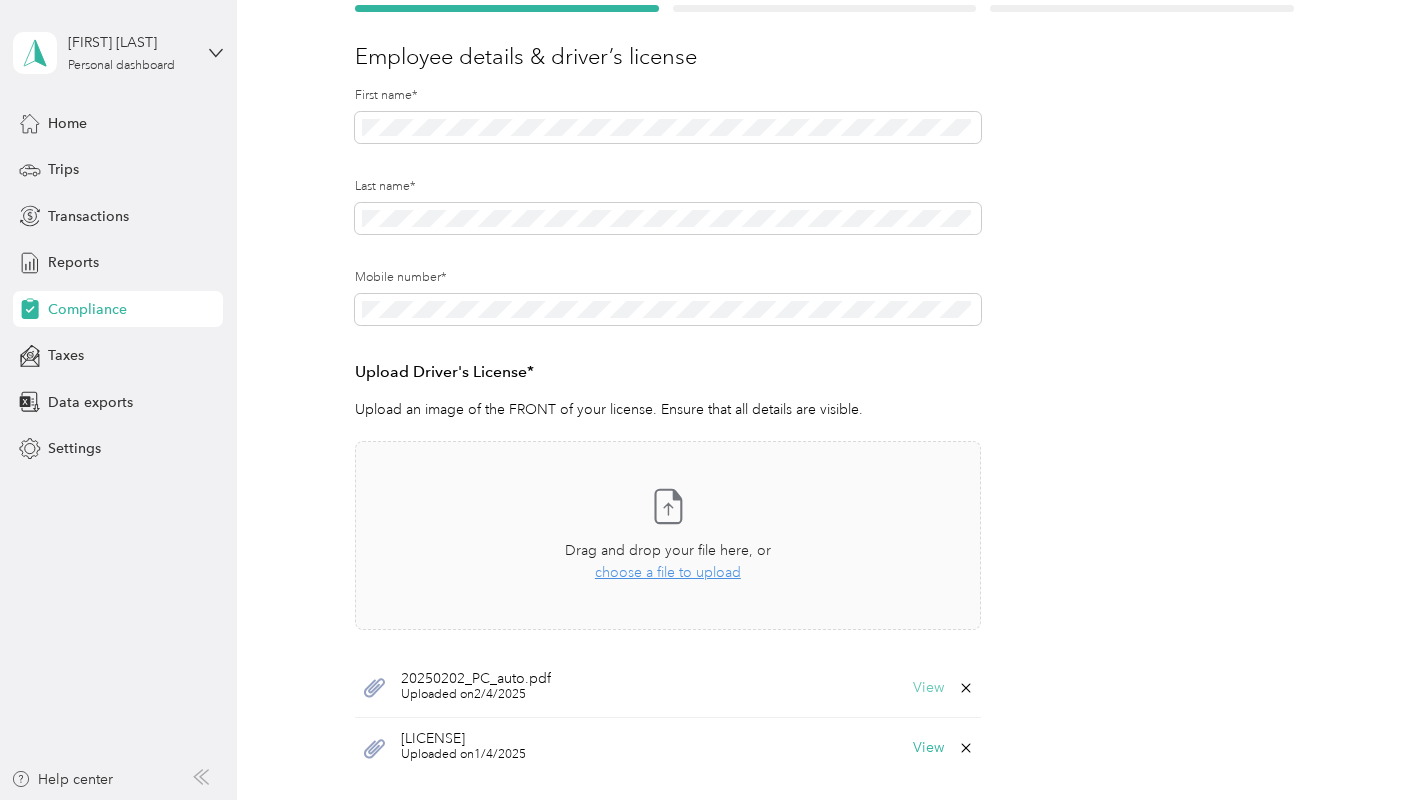 click on "View" at bounding box center (928, 688) 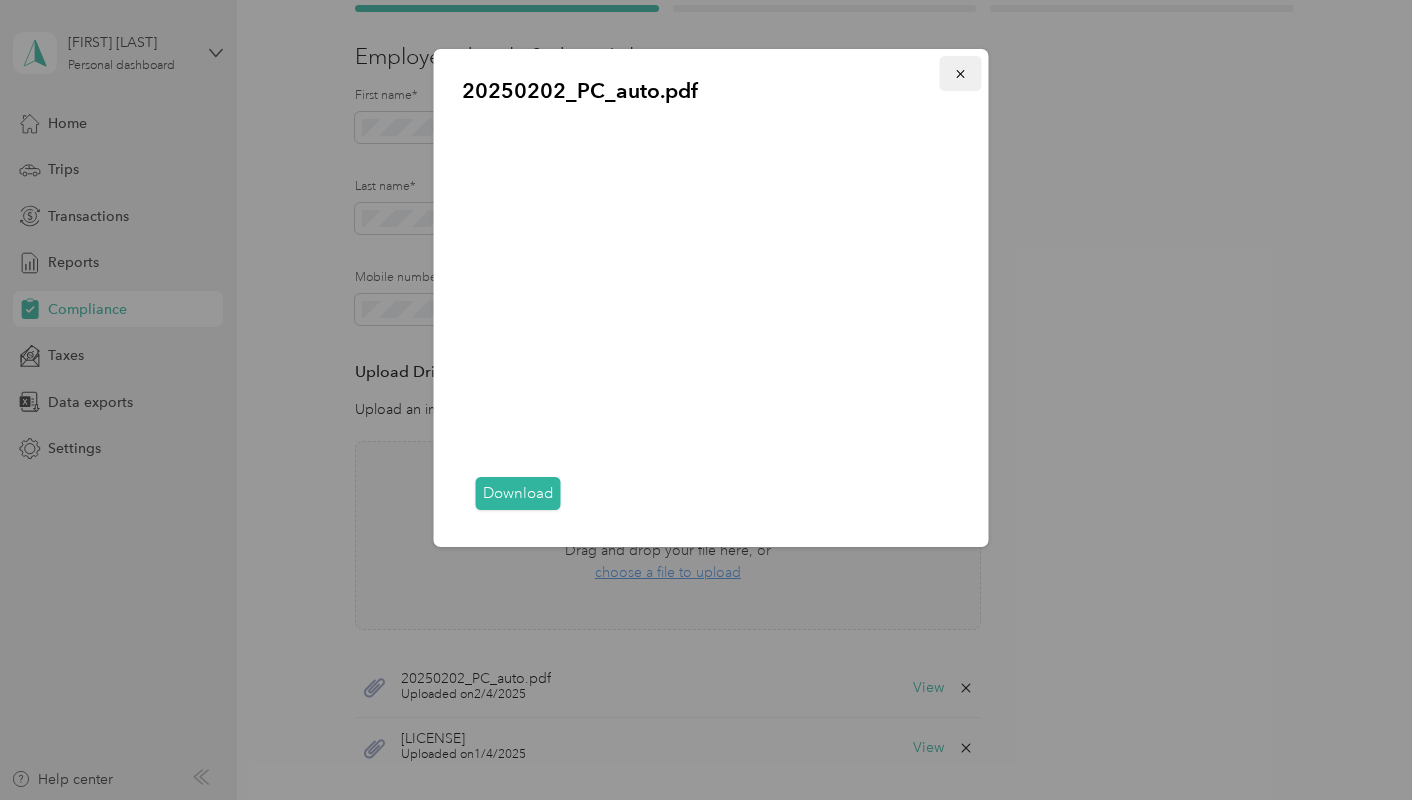 click 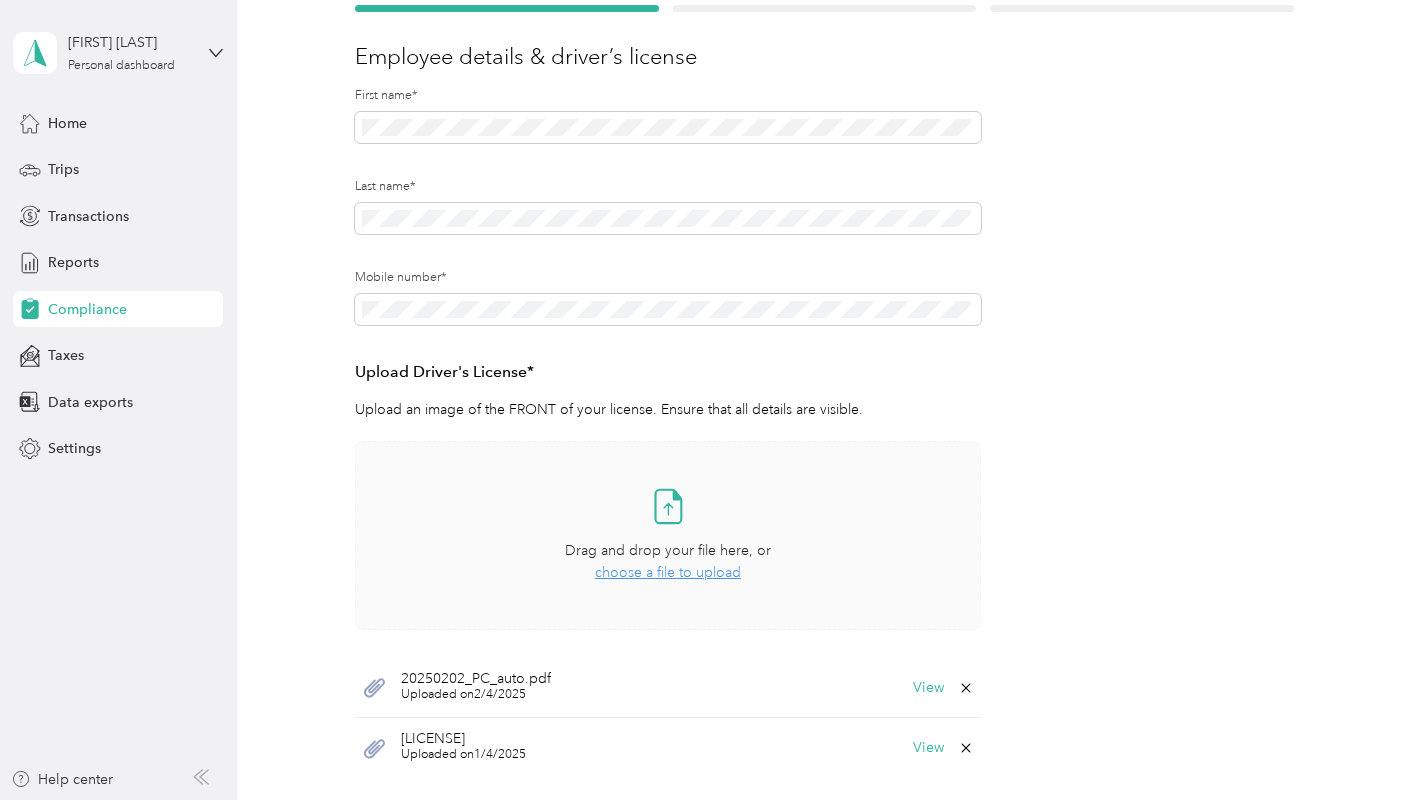 click on "Drag and drop your file here, or choose a file to upload" at bounding box center (668, 562) 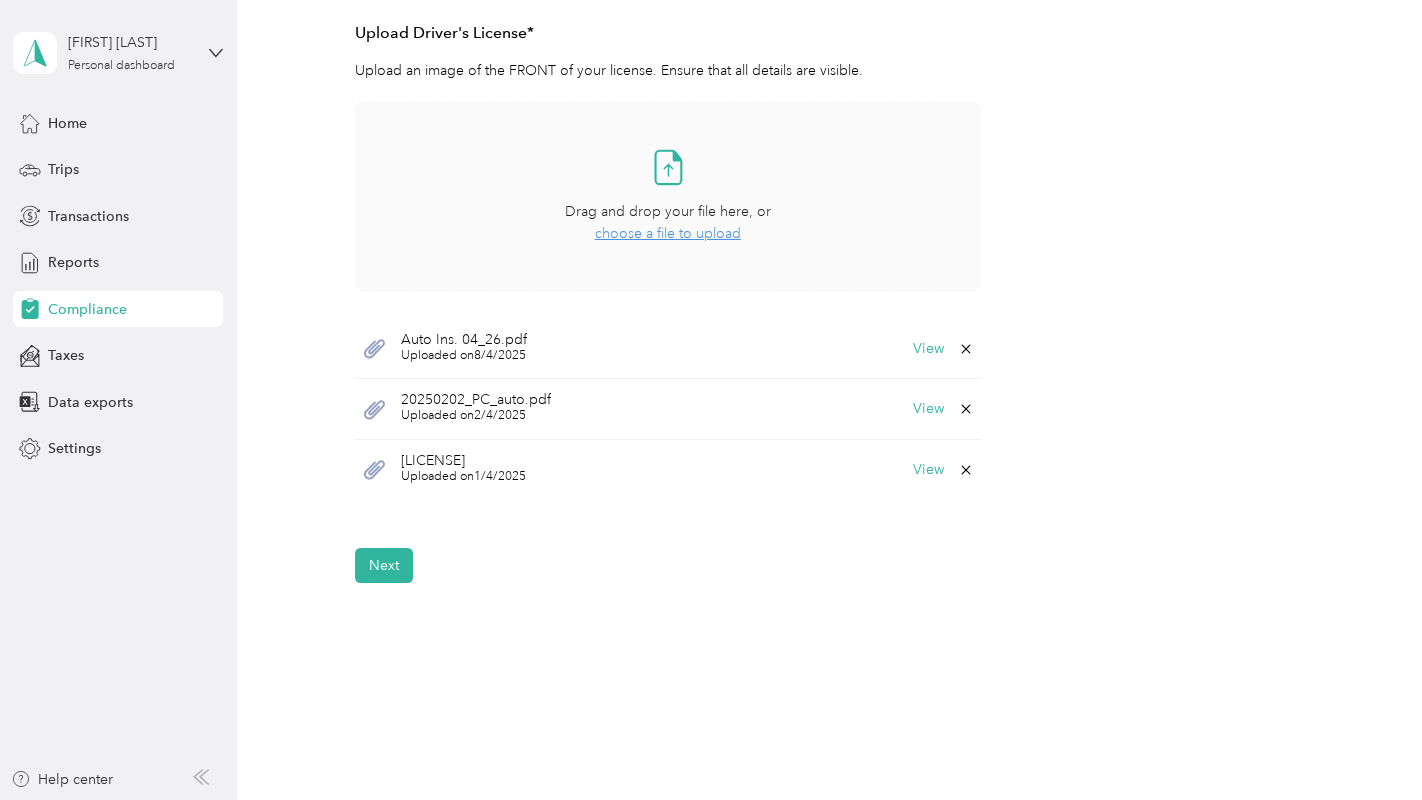 scroll, scrollTop: 565, scrollLeft: 0, axis: vertical 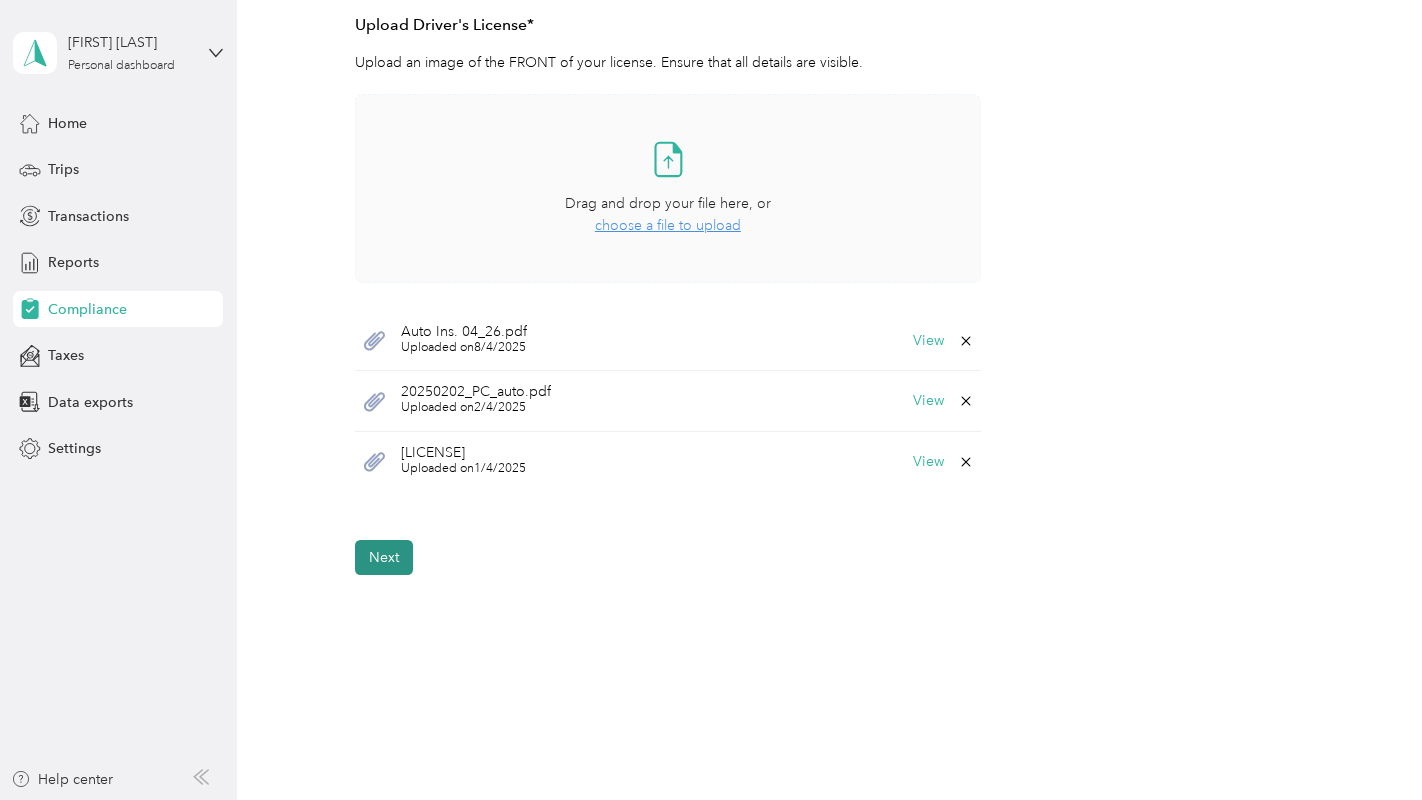 click on "Next" at bounding box center [384, 557] 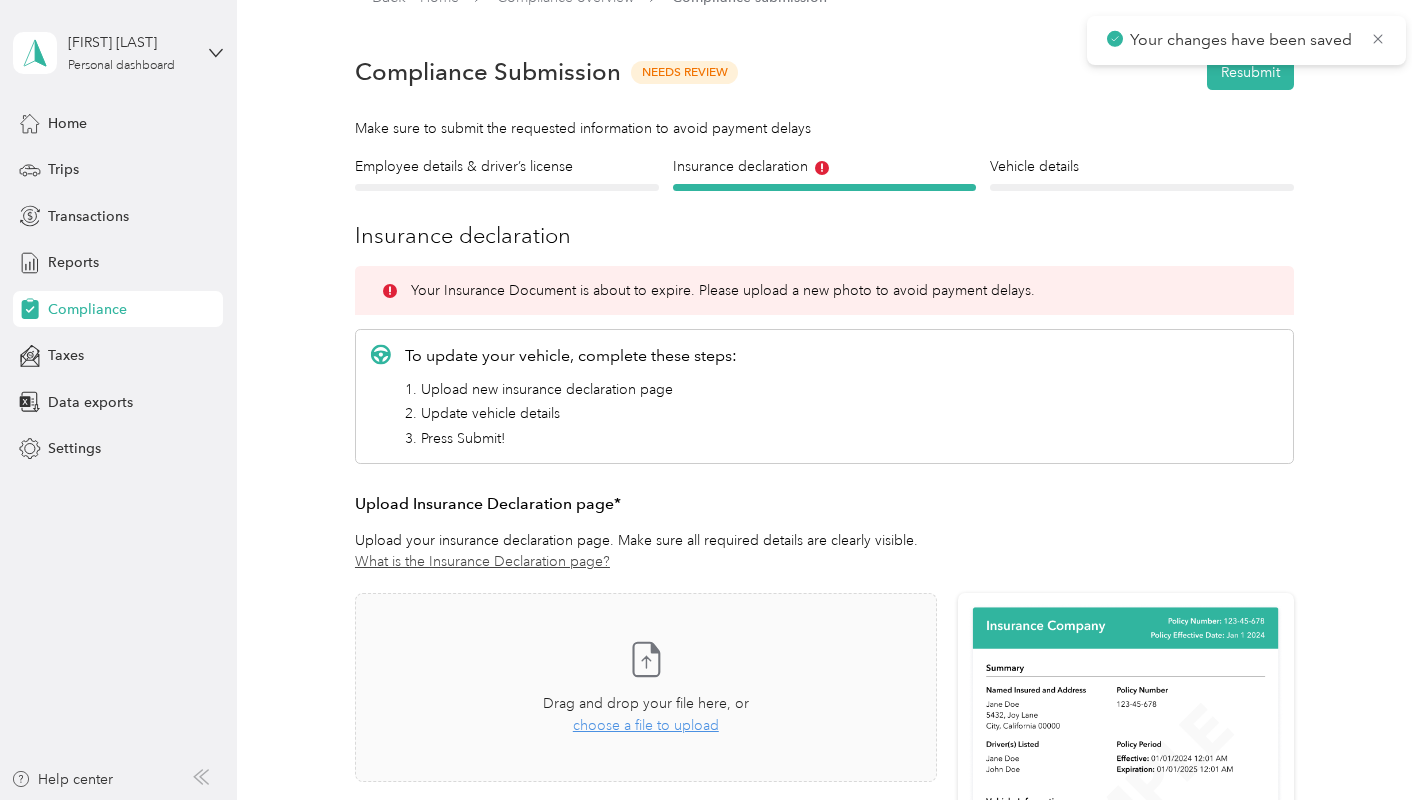 scroll, scrollTop: 24, scrollLeft: 0, axis: vertical 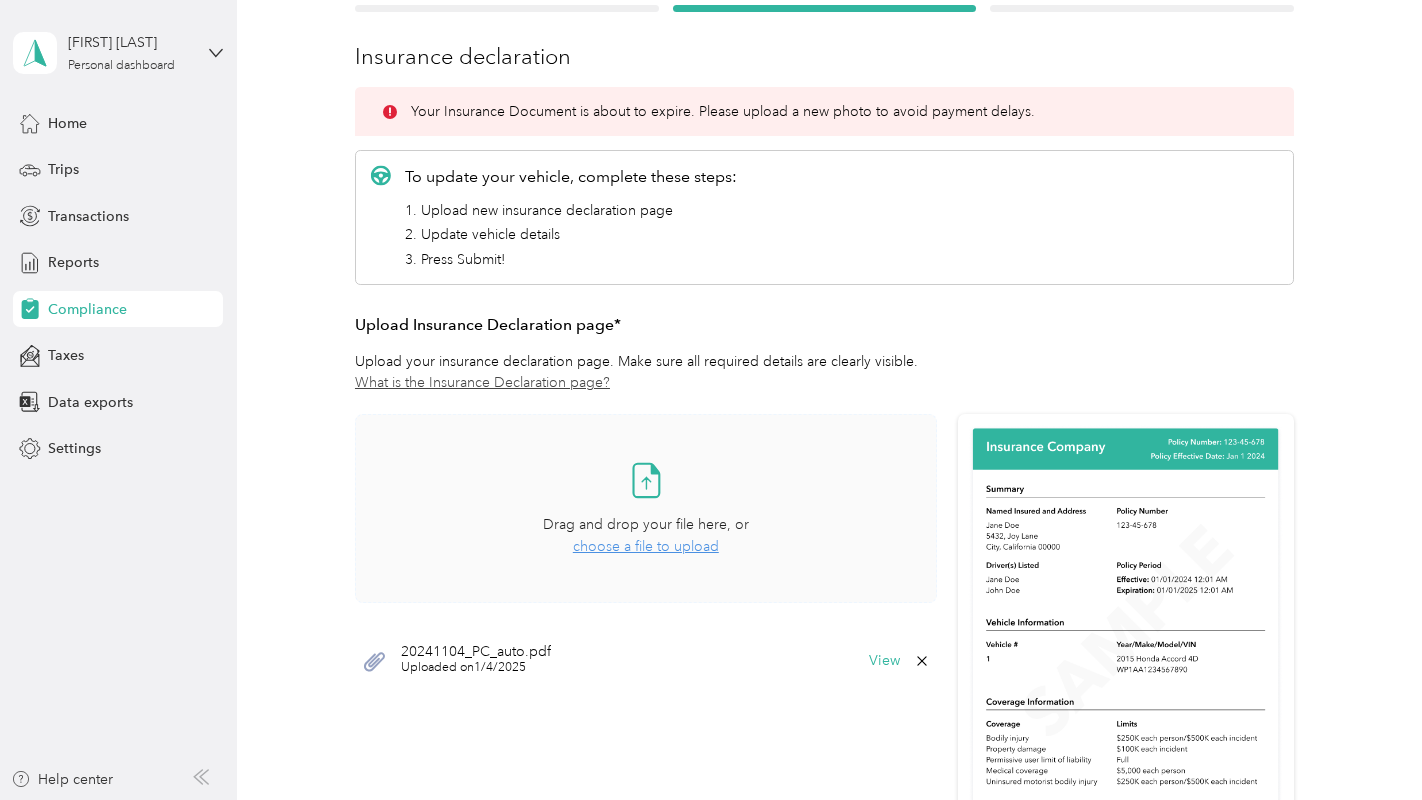 click on "choose a file to upload" at bounding box center (646, 546) 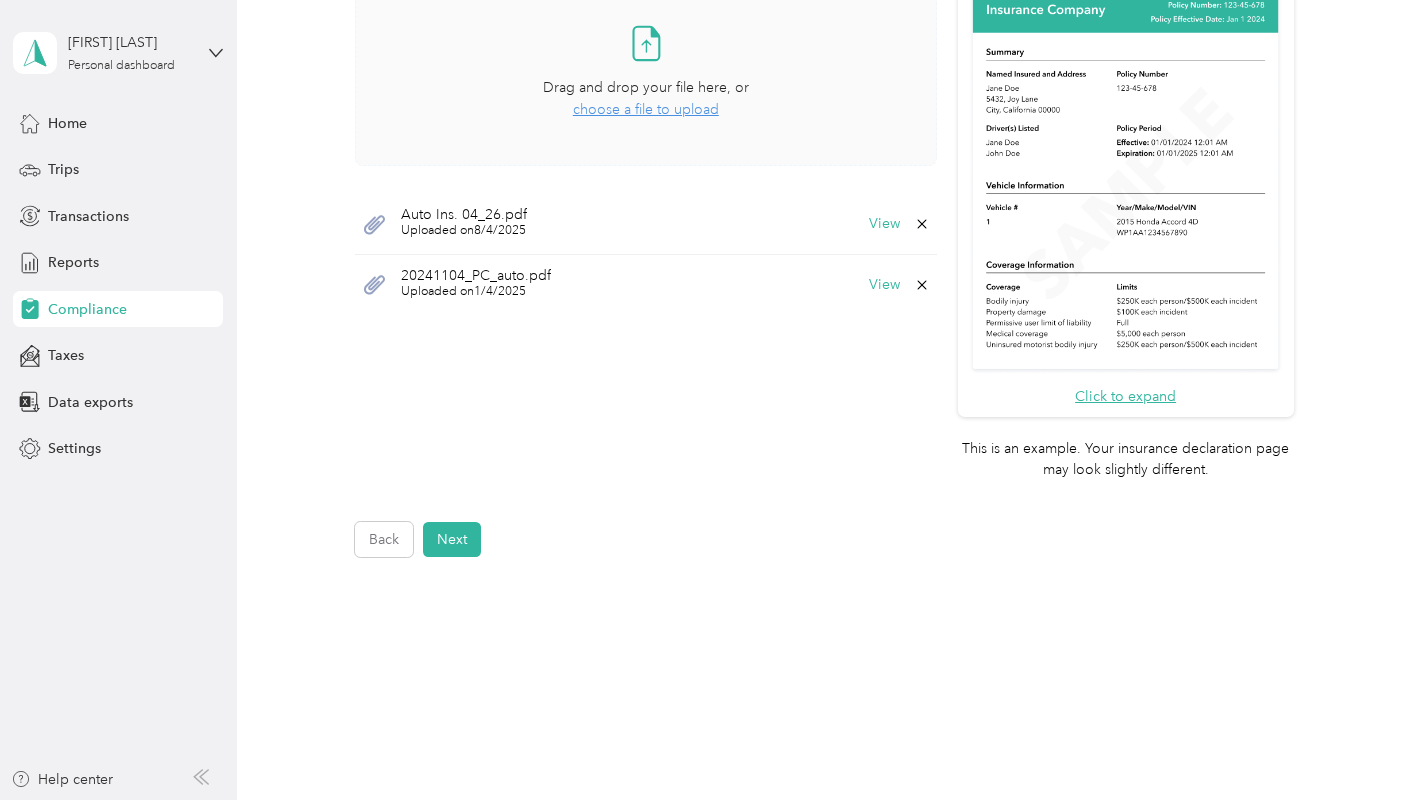 scroll, scrollTop: 604, scrollLeft: 0, axis: vertical 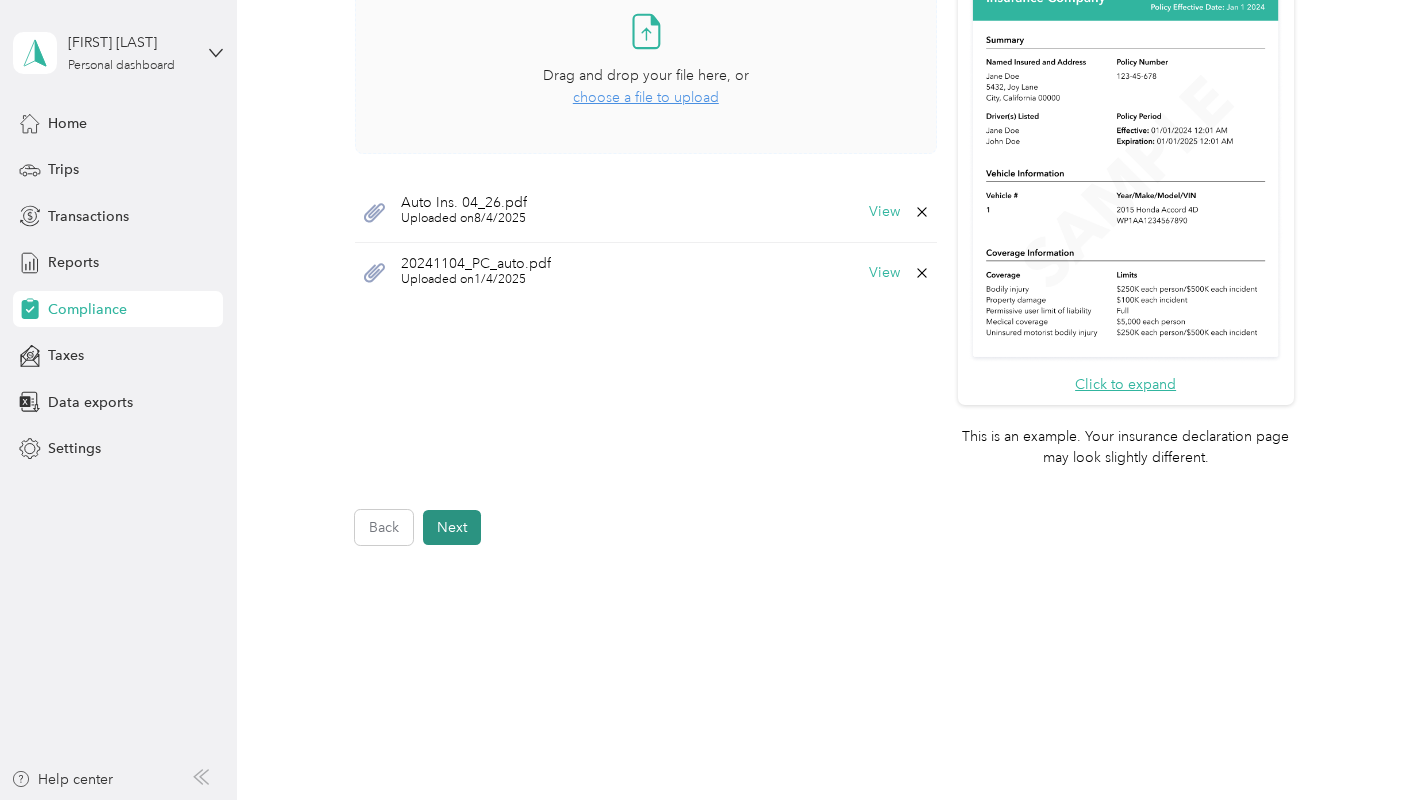 click on "Next" at bounding box center [452, 527] 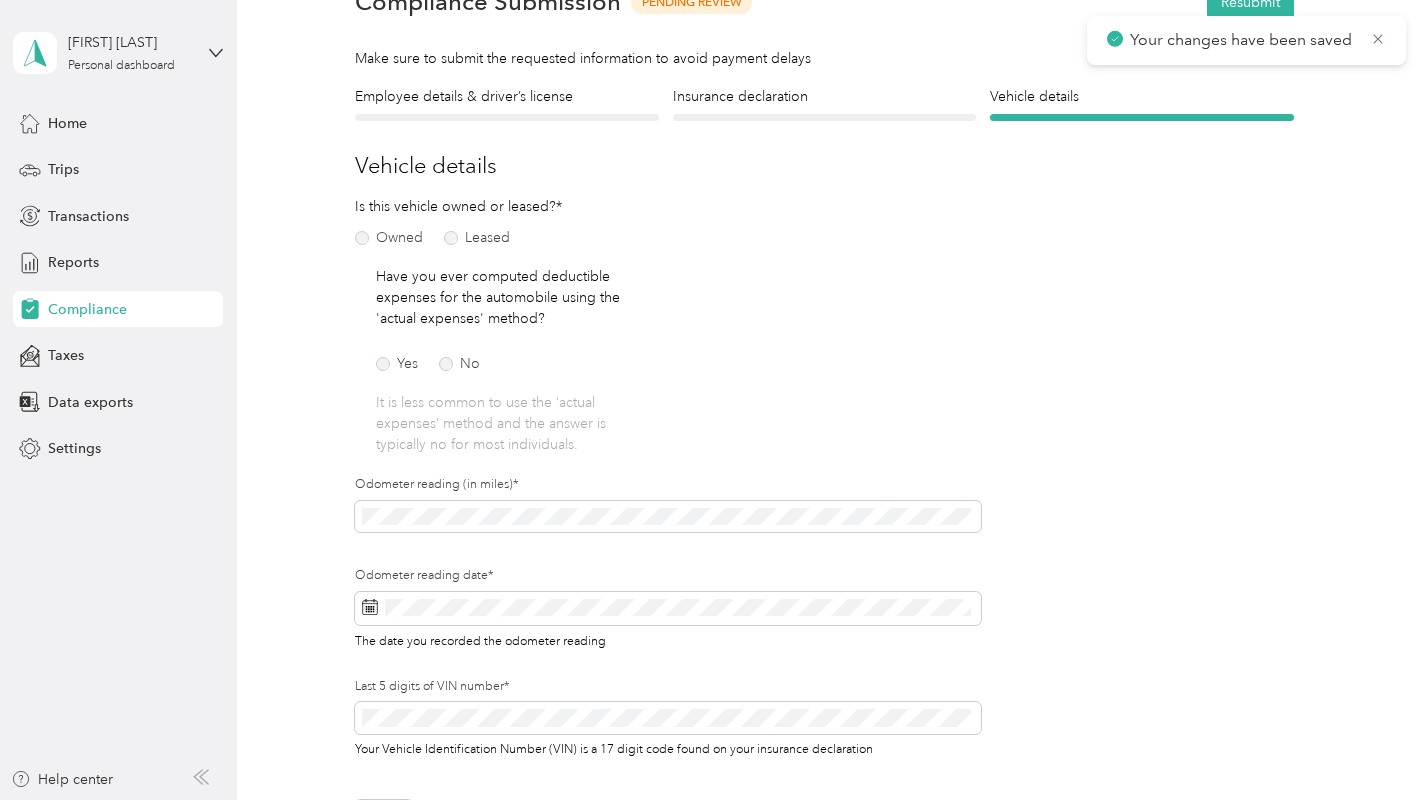 scroll, scrollTop: 24, scrollLeft: 0, axis: vertical 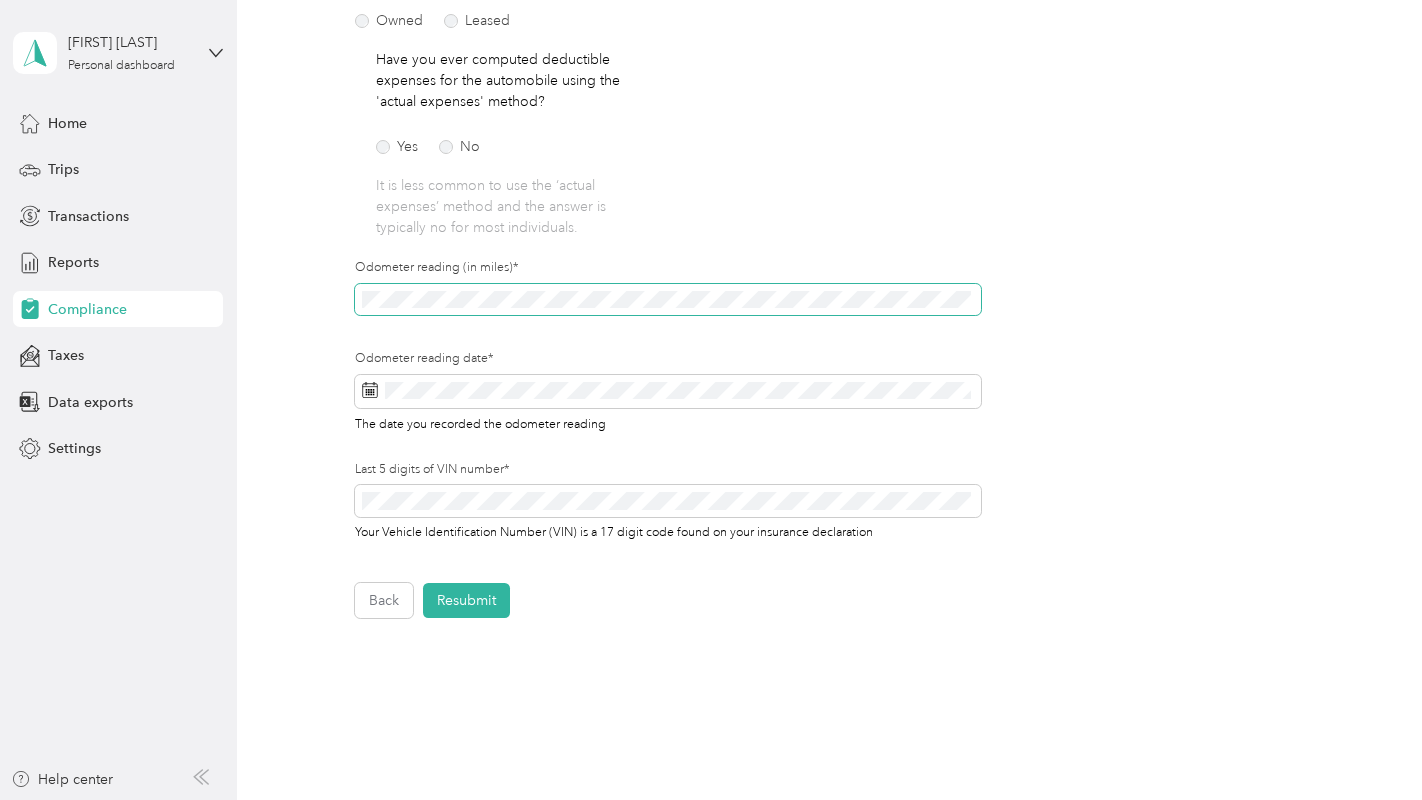click on "Employee details & driver’s license License Insurance declaration Insurance Vehicle details Vehicle Vehicle details First name*   Last name*   Mobile number*   Upload Driver's License* Upload an image of the FRONT of your license. Ensure that all details are visible. Take a photo or choose a photo from your library Drag and drop your file here, or choose a file to upload Auto Ins. 04_26.pdf Uploaded on  [DATE] View [FILENAME] Uploaded on  [DATE] View [LICENSE] Uploaded on  [DATE] View To update your vehicle, complete these steps: 1. Upload new insurance declaration page 2. Update vehicle details 3. Press Submit! Upload Insurance Declaration page* Upload your insurance declaration page. Make sure all required details are clearly visible.   What is the Insurance Declaration page? Click to expand This is an example. Your insurance declaration page may look slightly different. Take a photo or choose a photo from your library Drag and drop your file here, or choose a file to upload Yes" at bounding box center (824, 243) 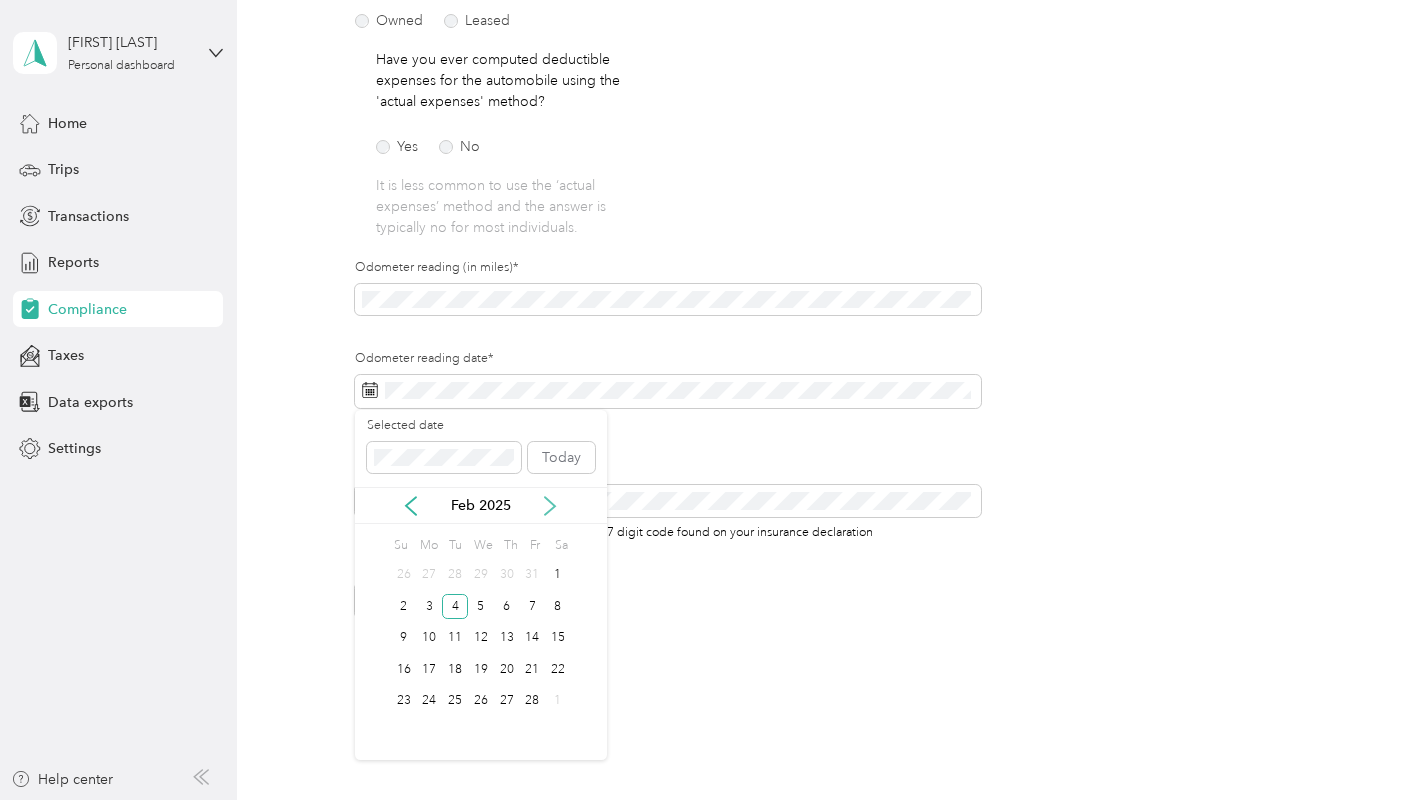 click 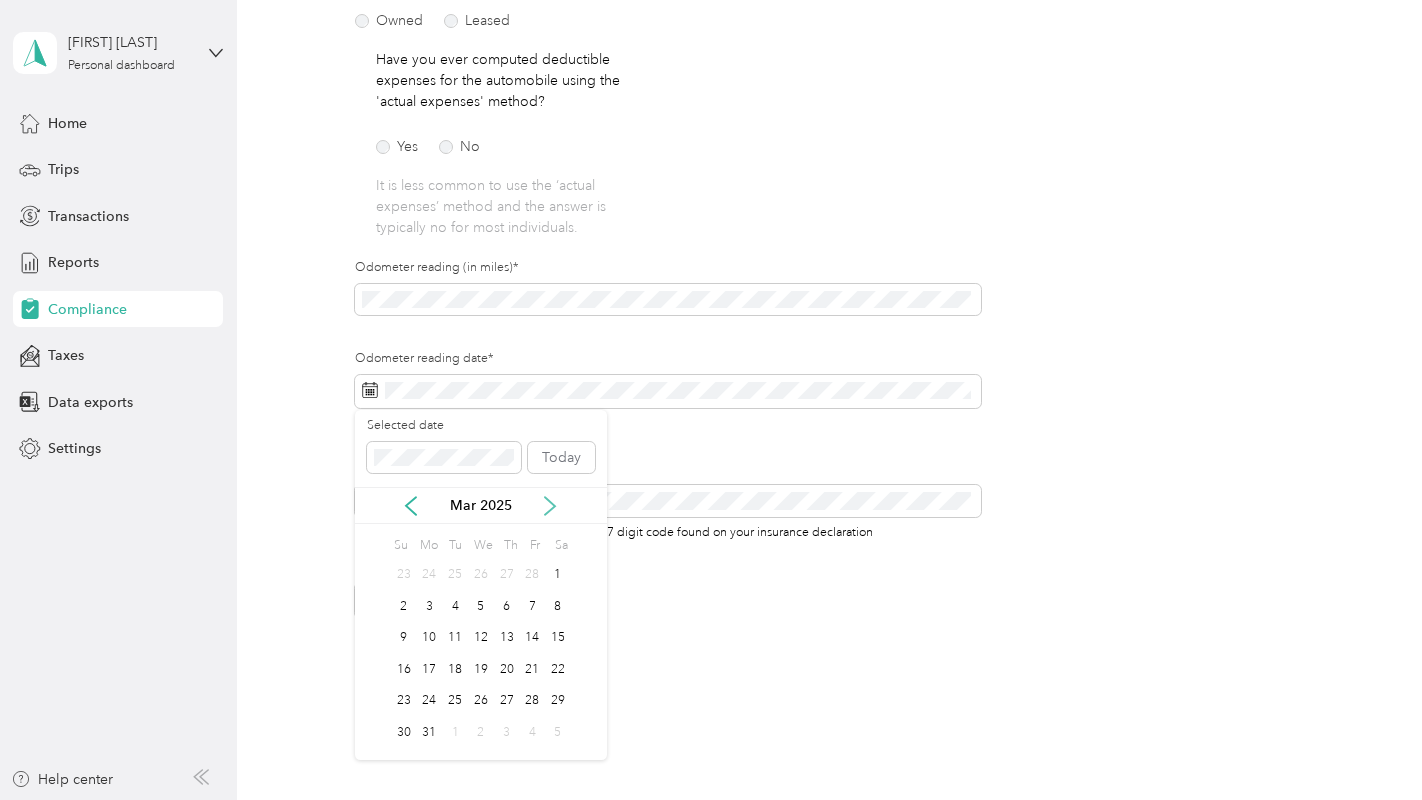 click 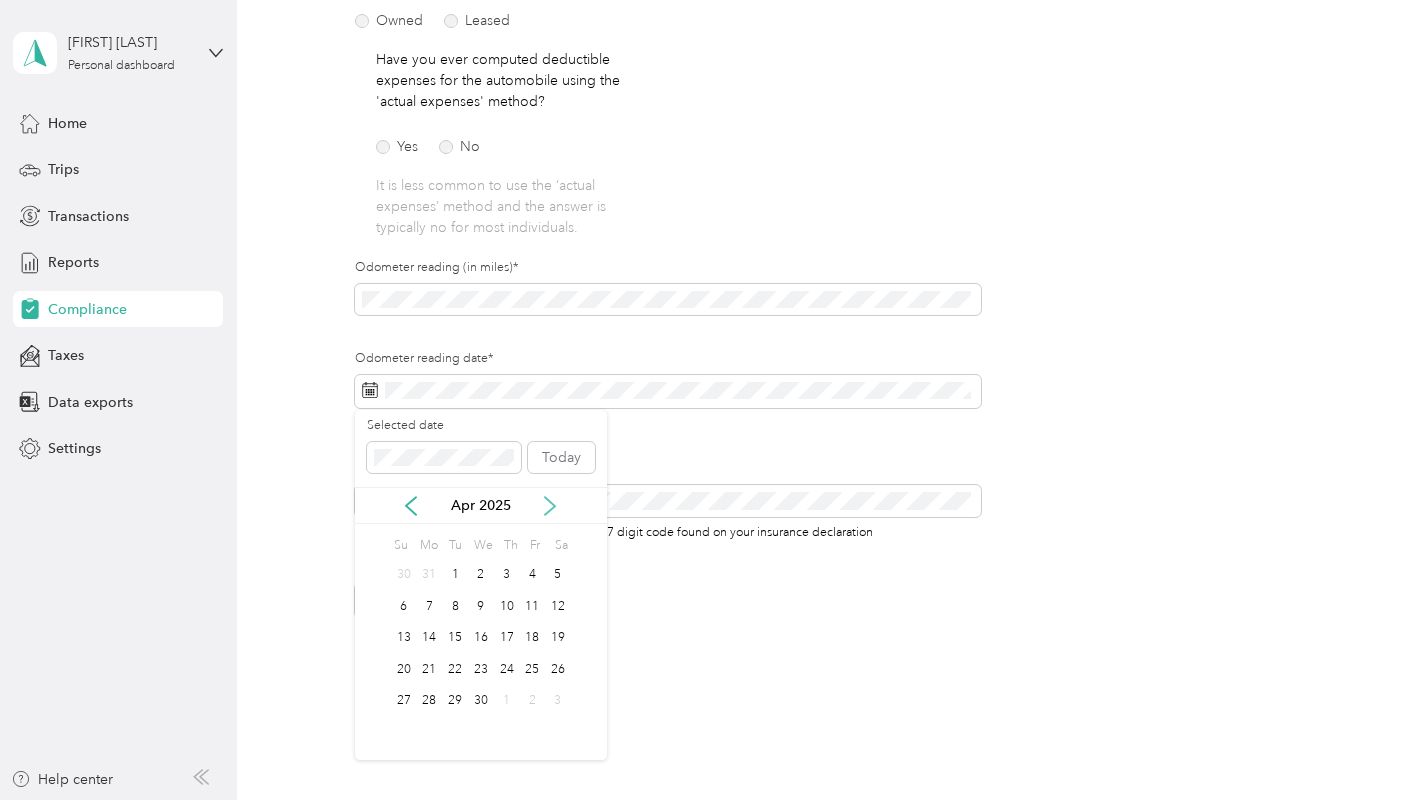 click 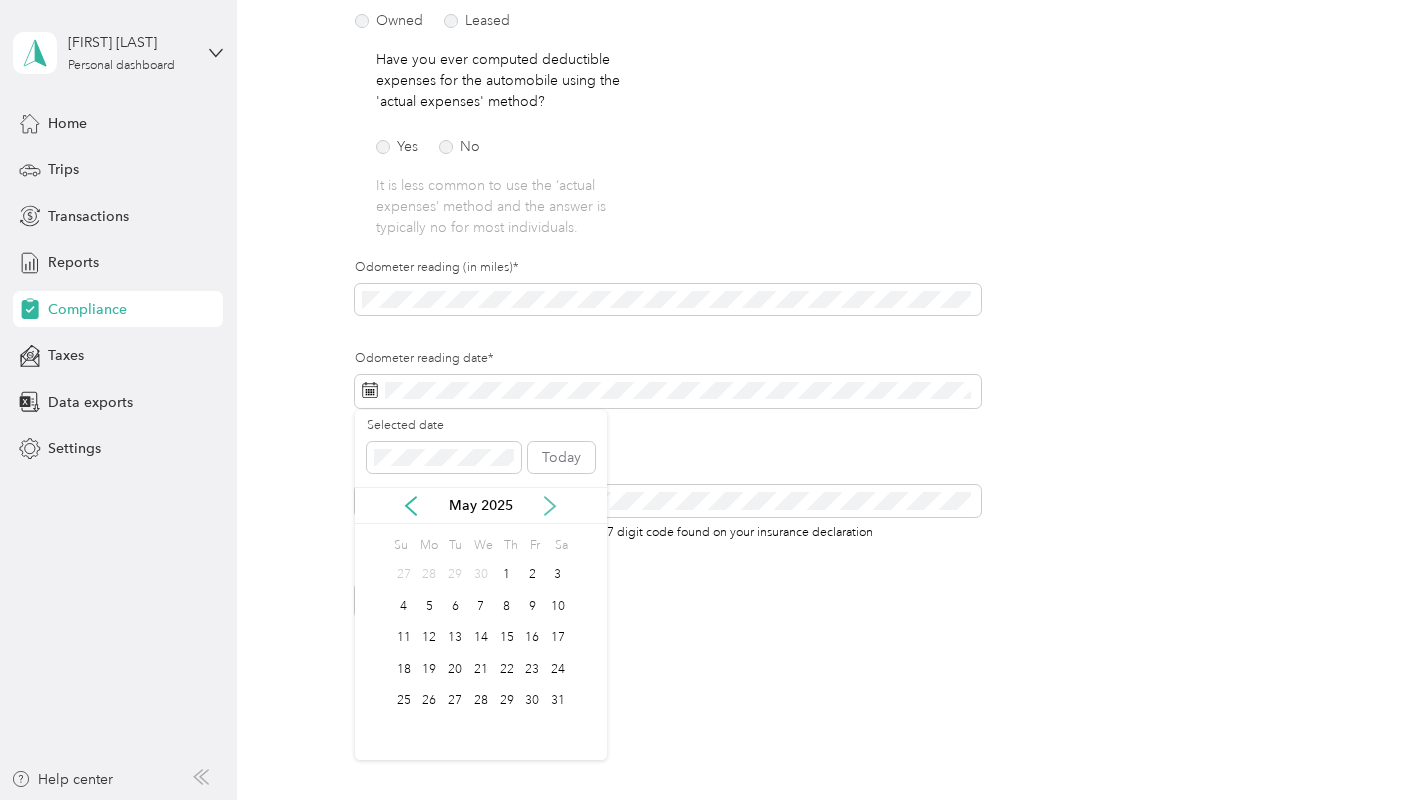 click 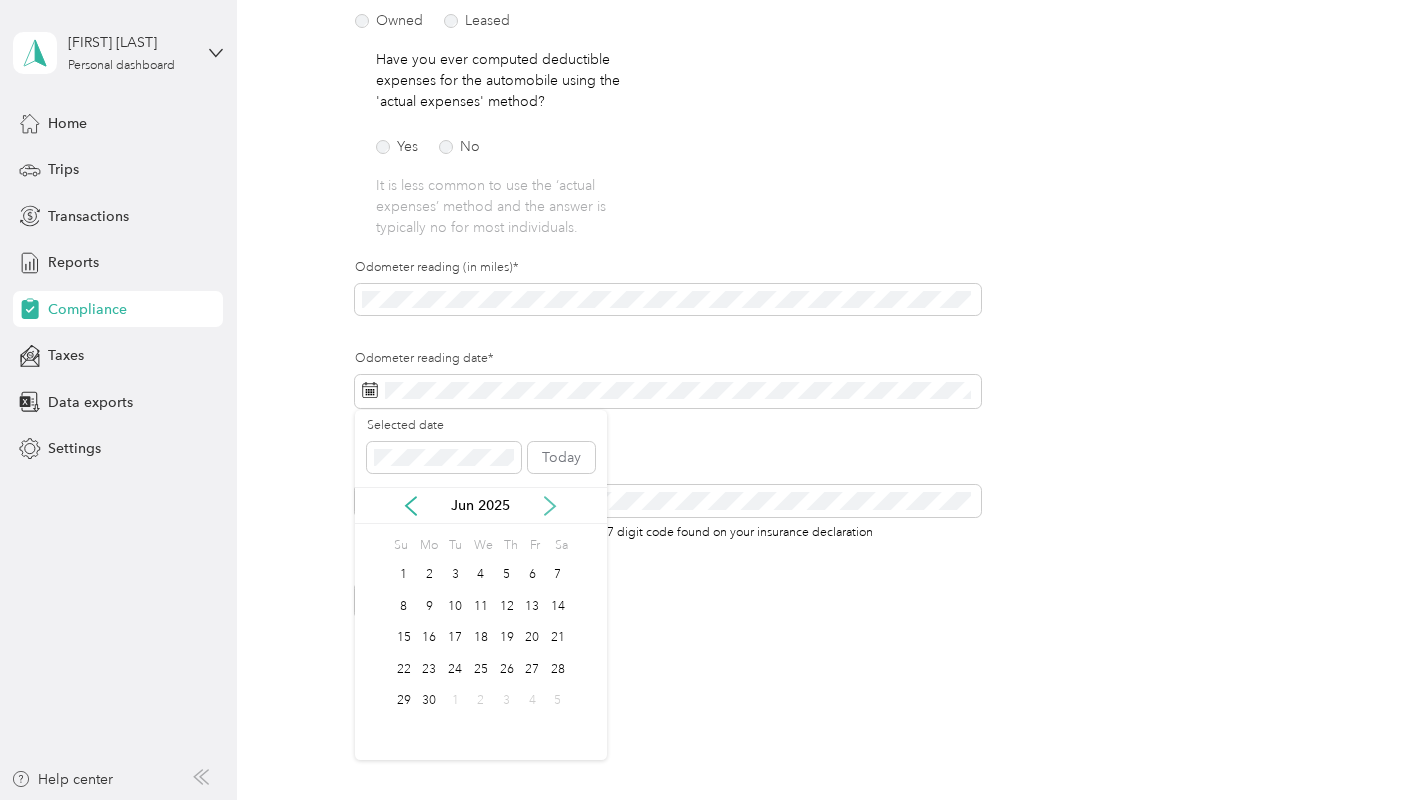 click 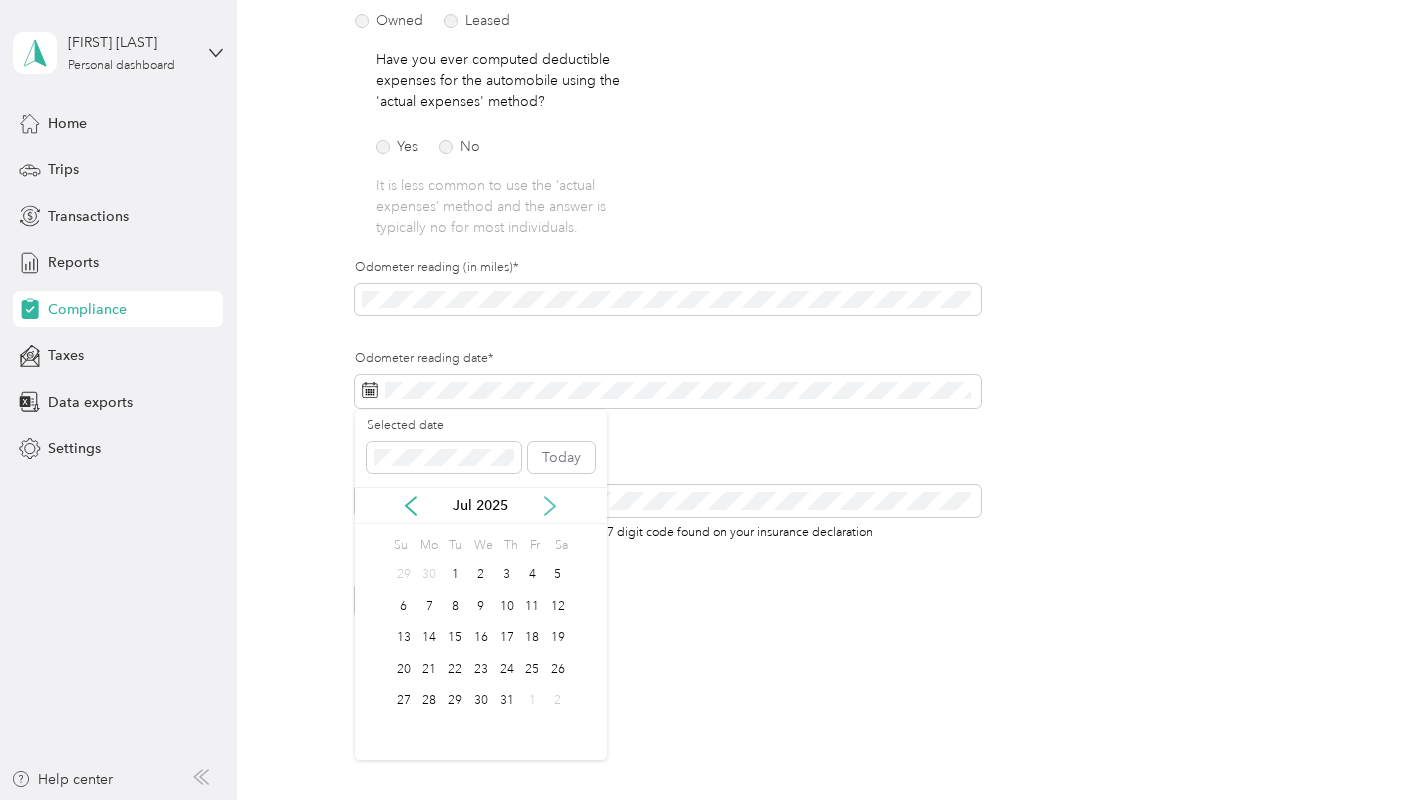 click 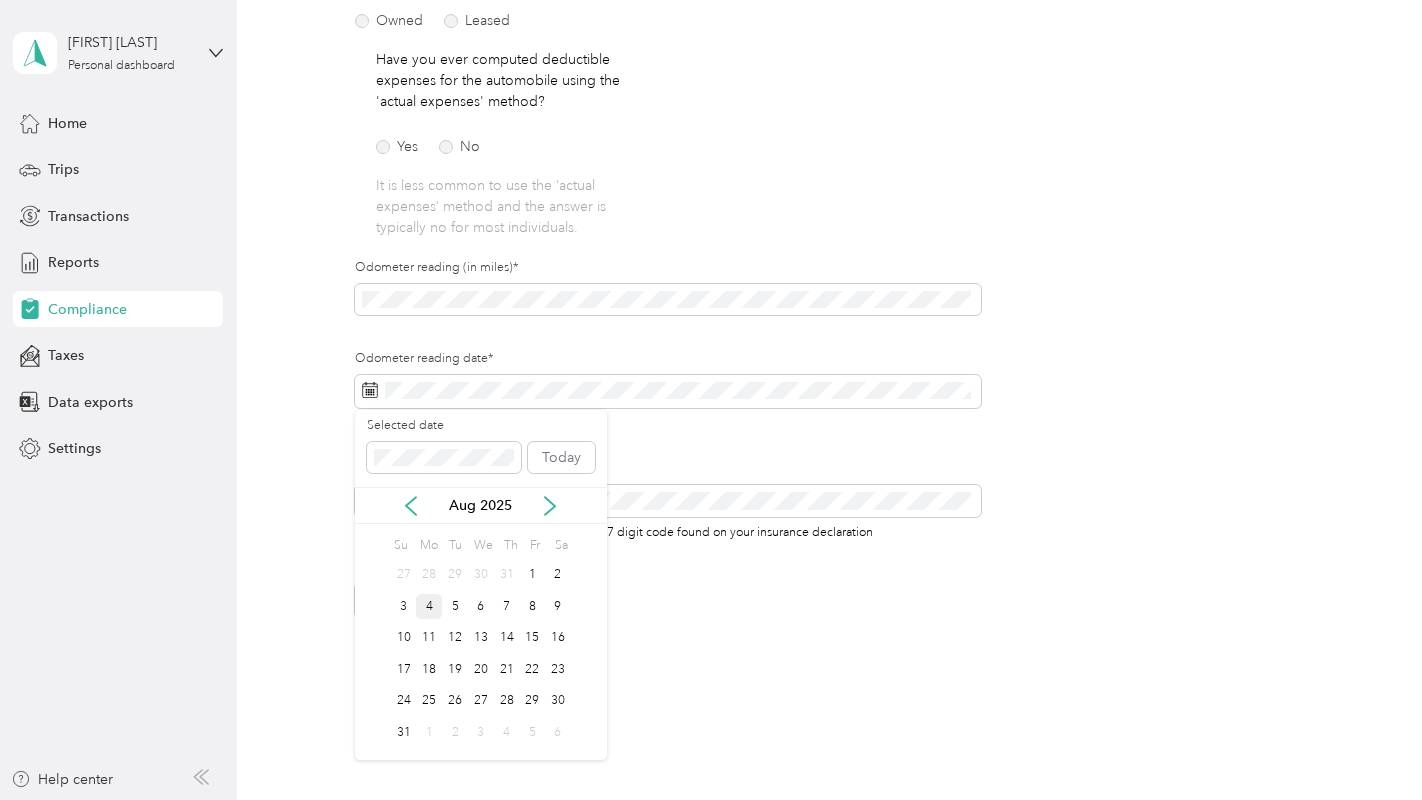 click on "4" at bounding box center [429, 606] 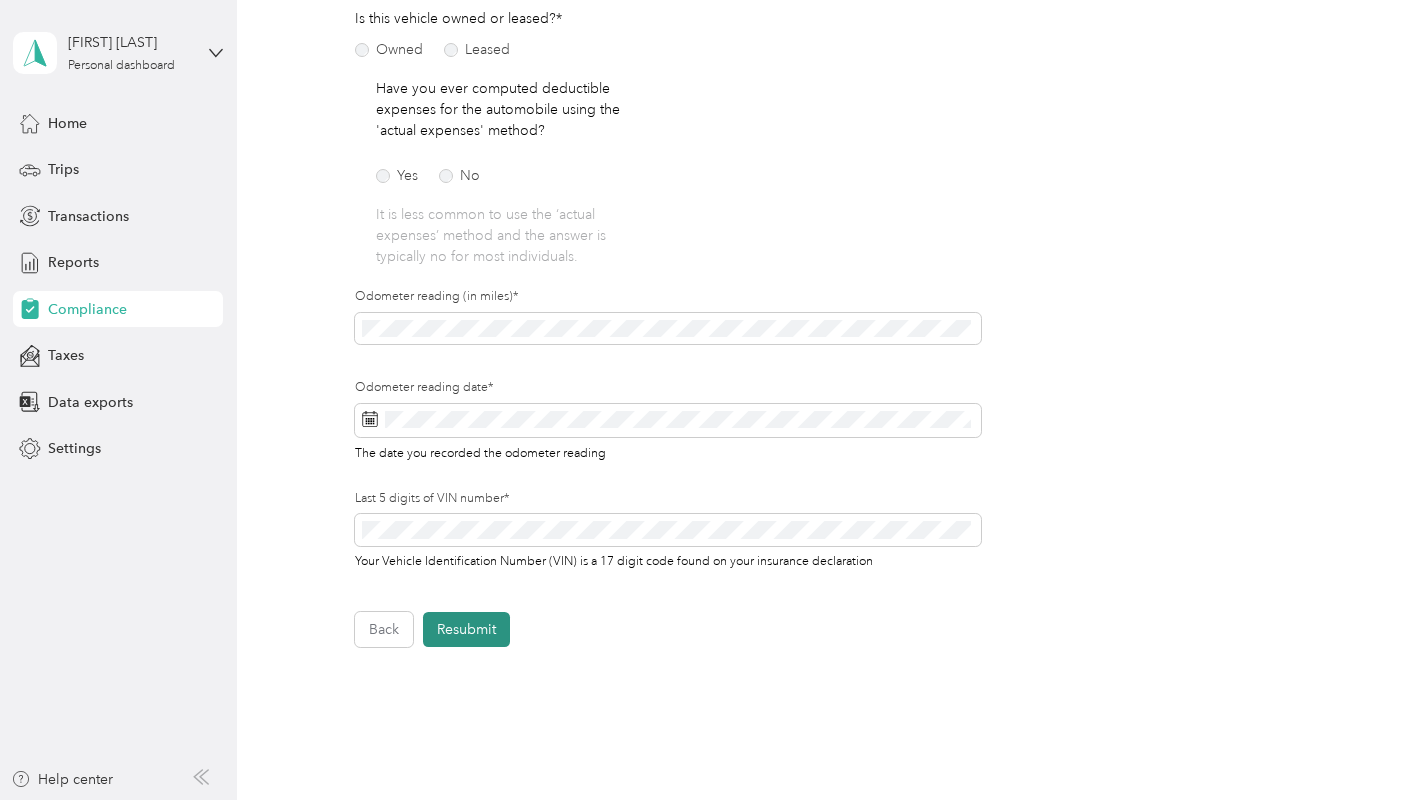 scroll, scrollTop: 301, scrollLeft: 0, axis: vertical 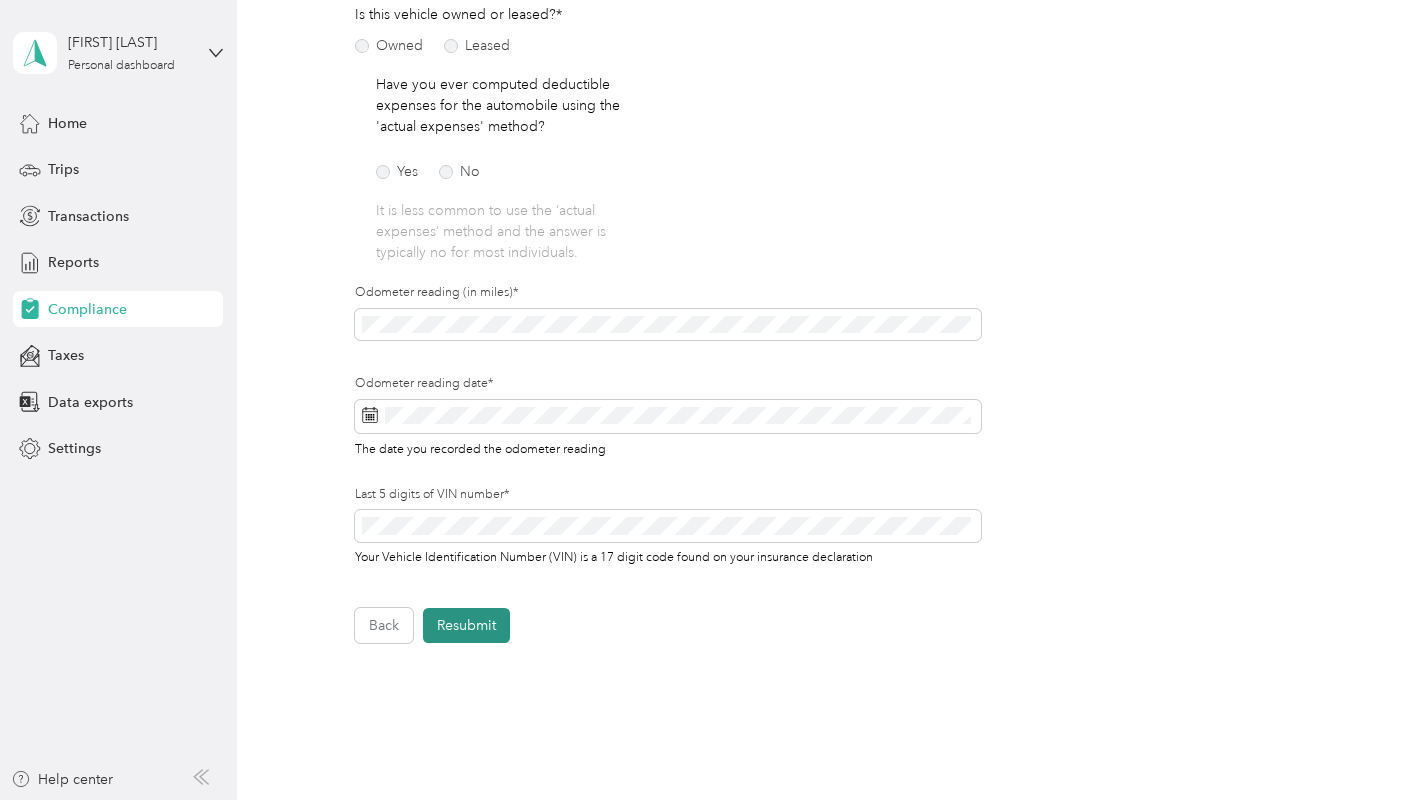click on "Resubmit" at bounding box center (466, 625) 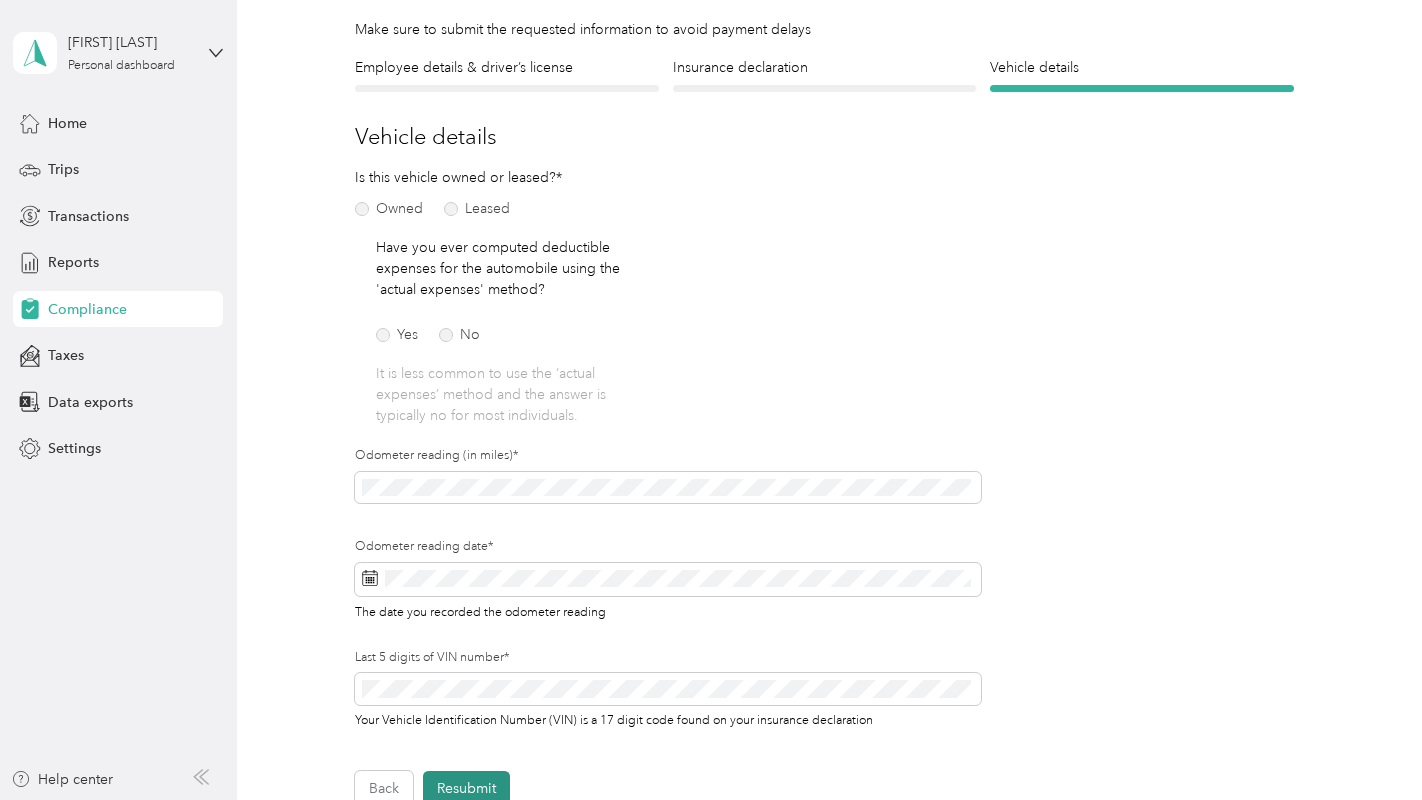 scroll, scrollTop: 24, scrollLeft: 0, axis: vertical 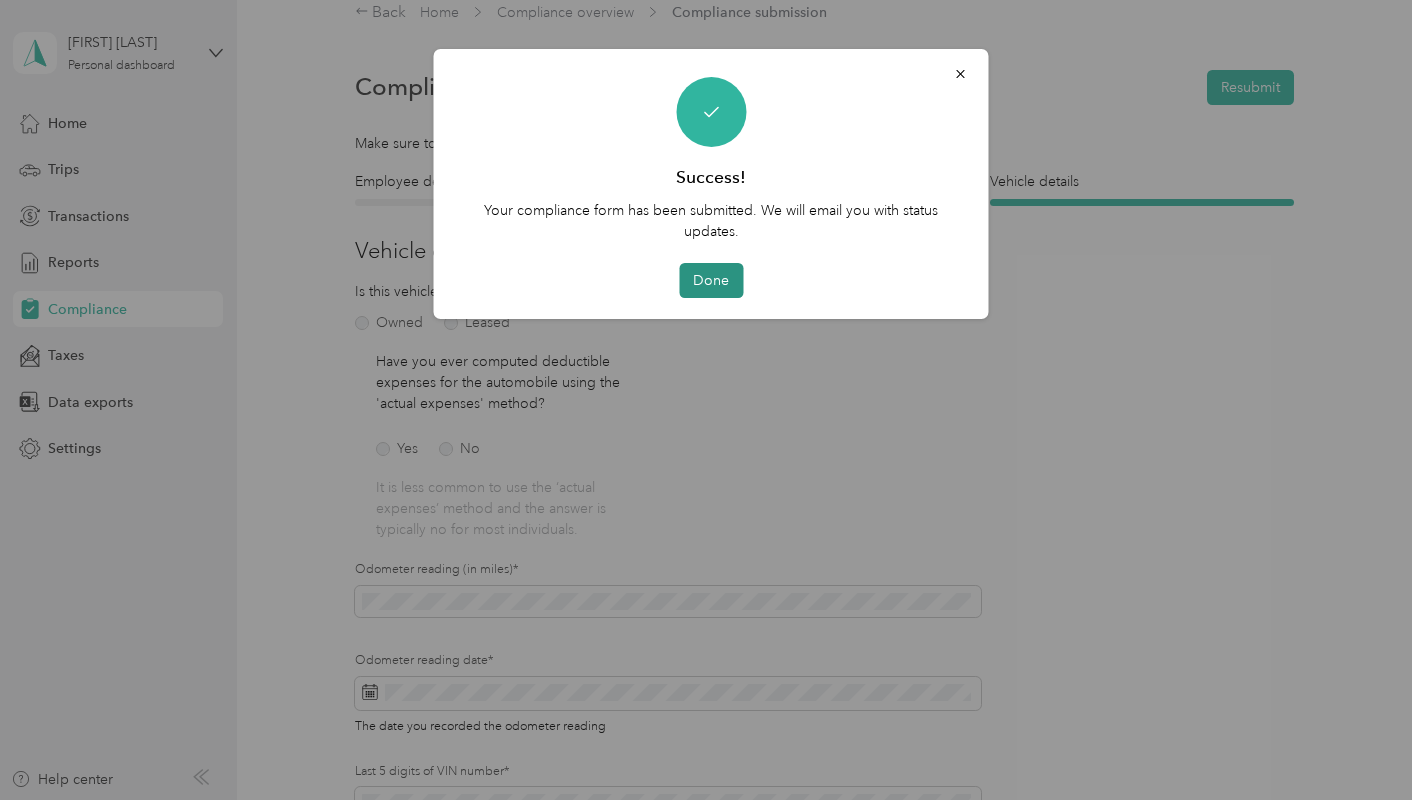 click on "Done" at bounding box center [711, 280] 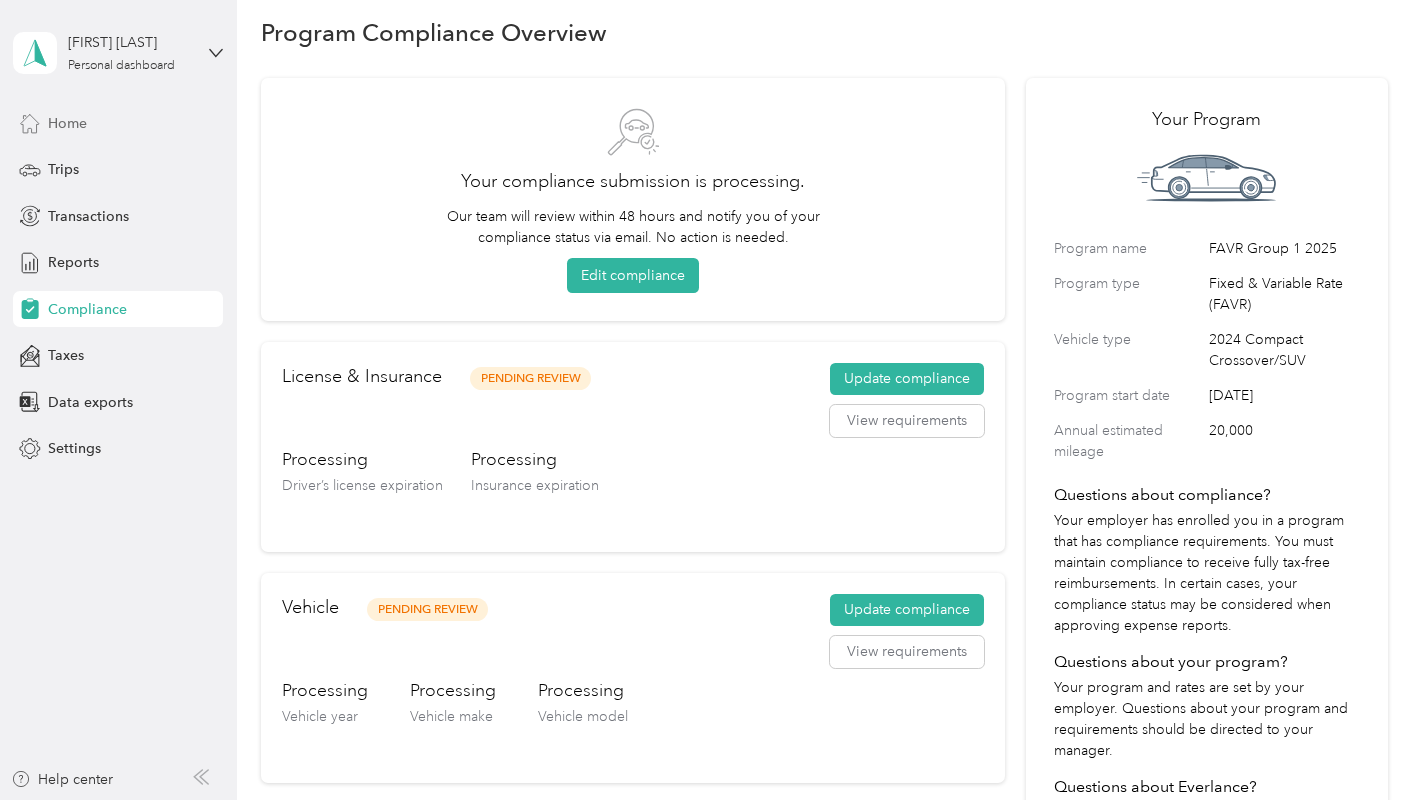 click on "Home" at bounding box center [67, 123] 